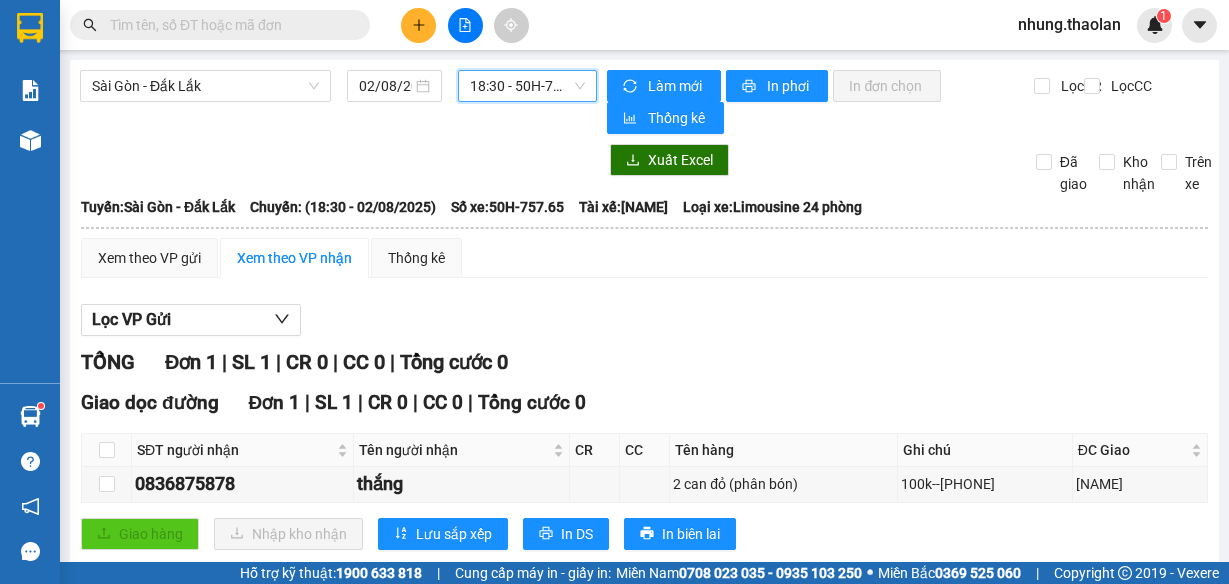 scroll, scrollTop: 0, scrollLeft: 0, axis: both 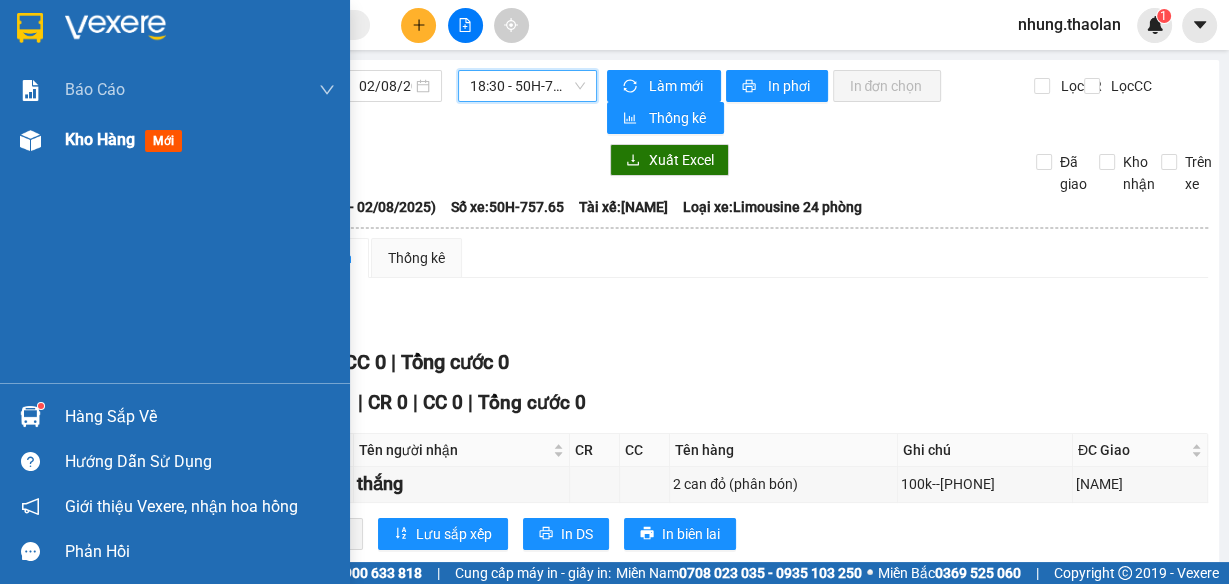 click on "Kho hàng" at bounding box center (100, 139) 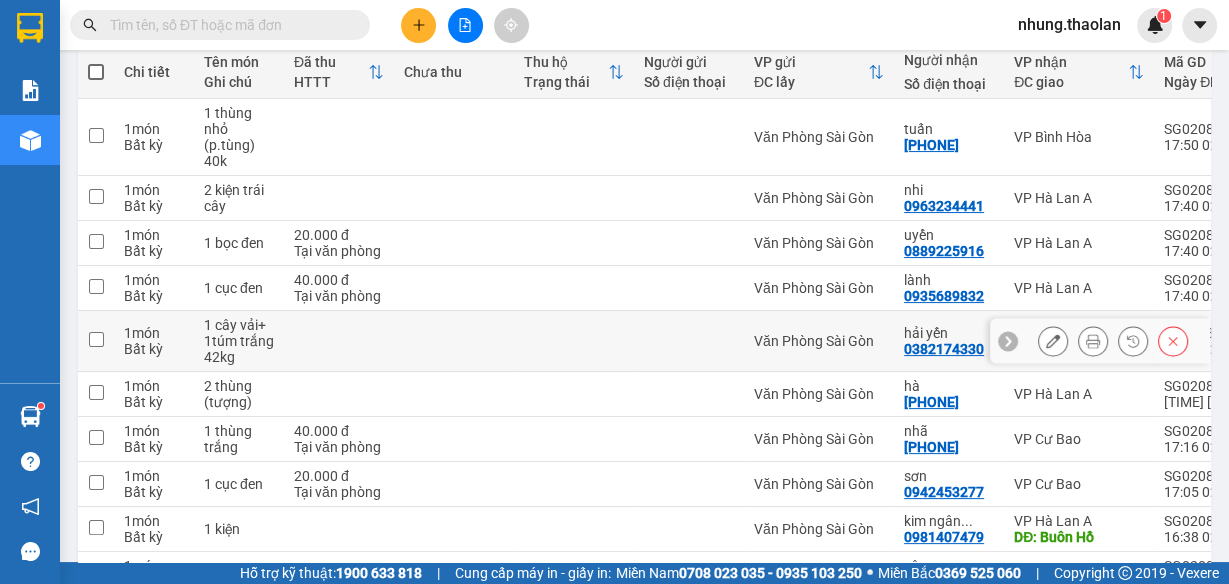 scroll, scrollTop: 240, scrollLeft: 0, axis: vertical 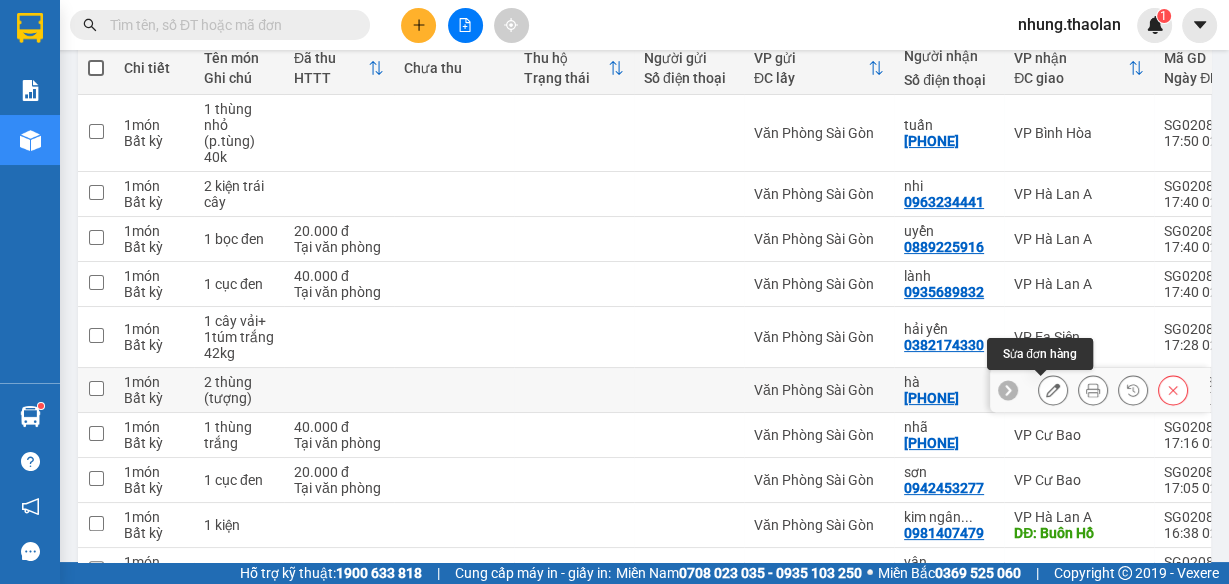 click at bounding box center [1053, 390] 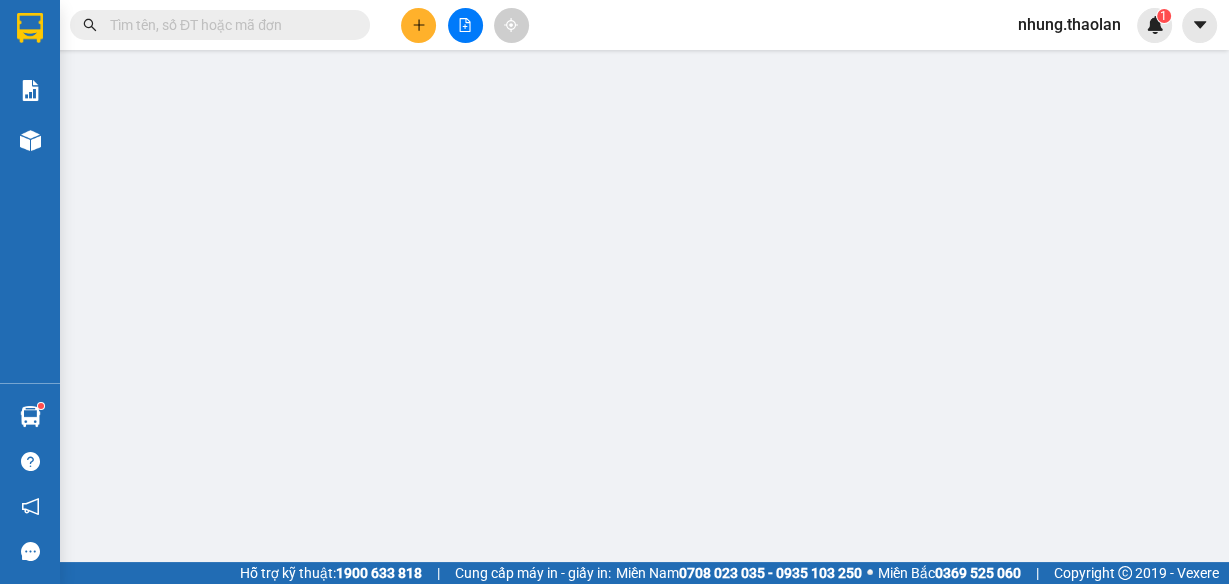 scroll, scrollTop: 0, scrollLeft: 0, axis: both 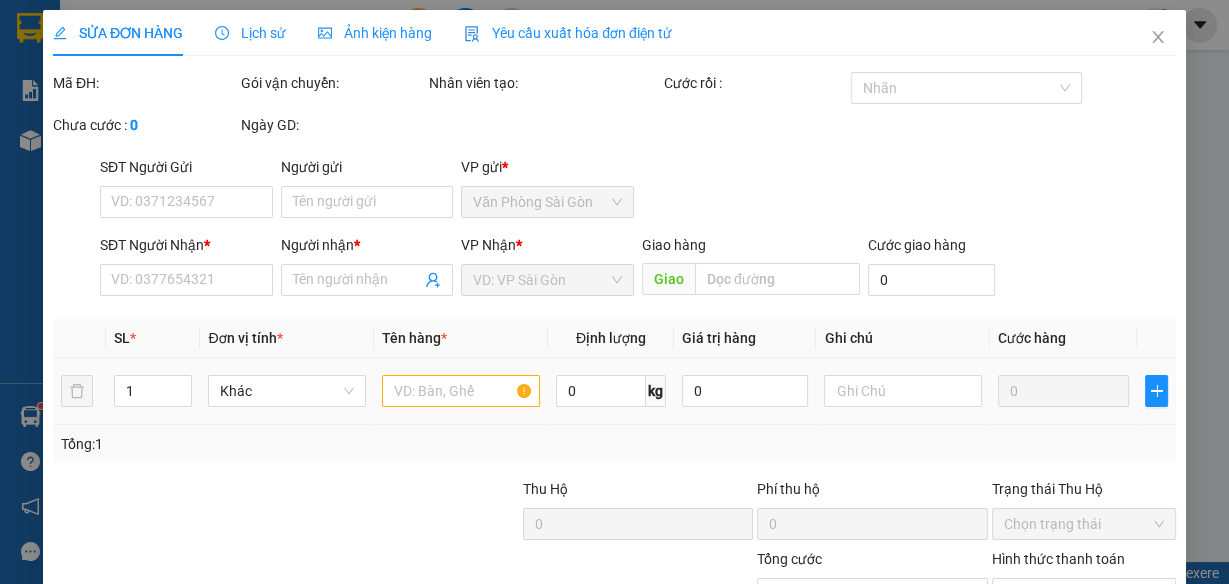 type on "[PHONE]" 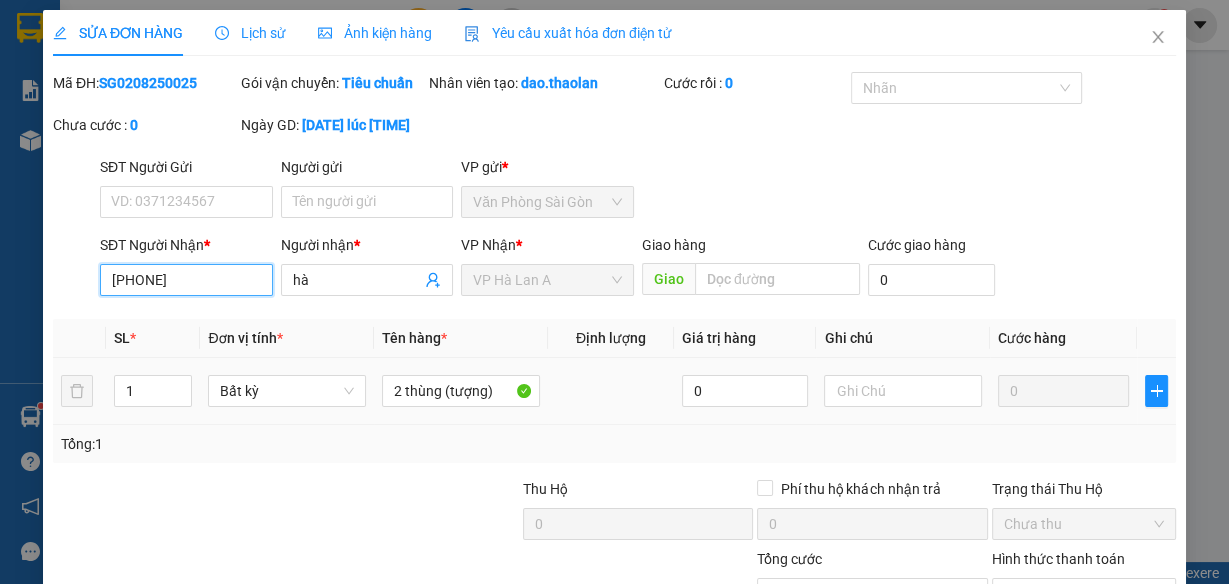 drag, startPoint x: 231, startPoint y: 306, endPoint x: 108, endPoint y: 301, distance: 123.101585 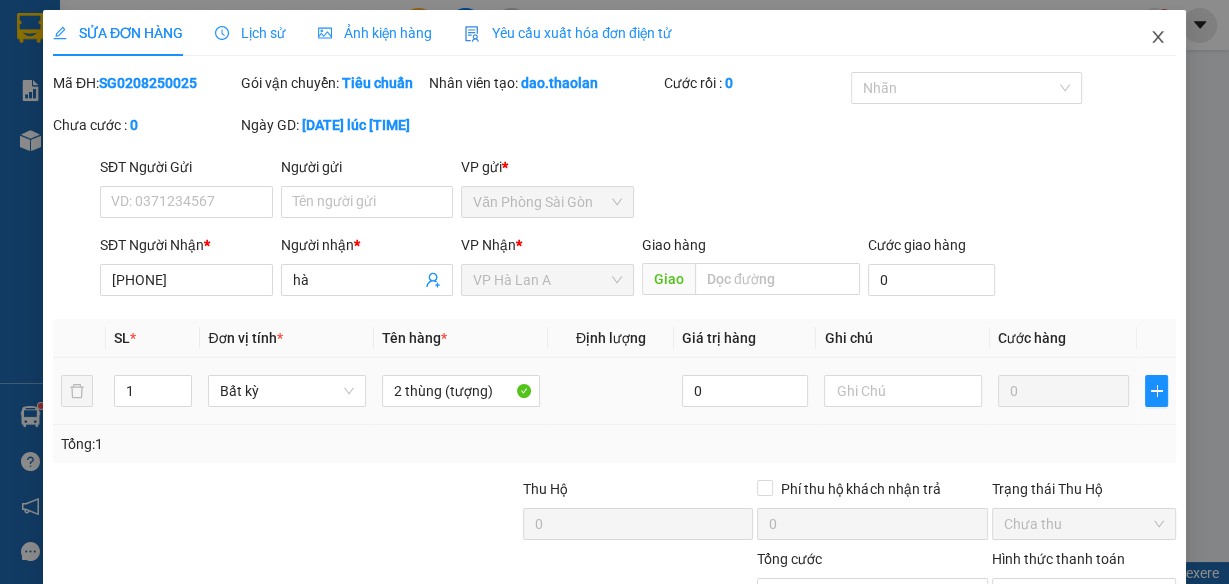 click 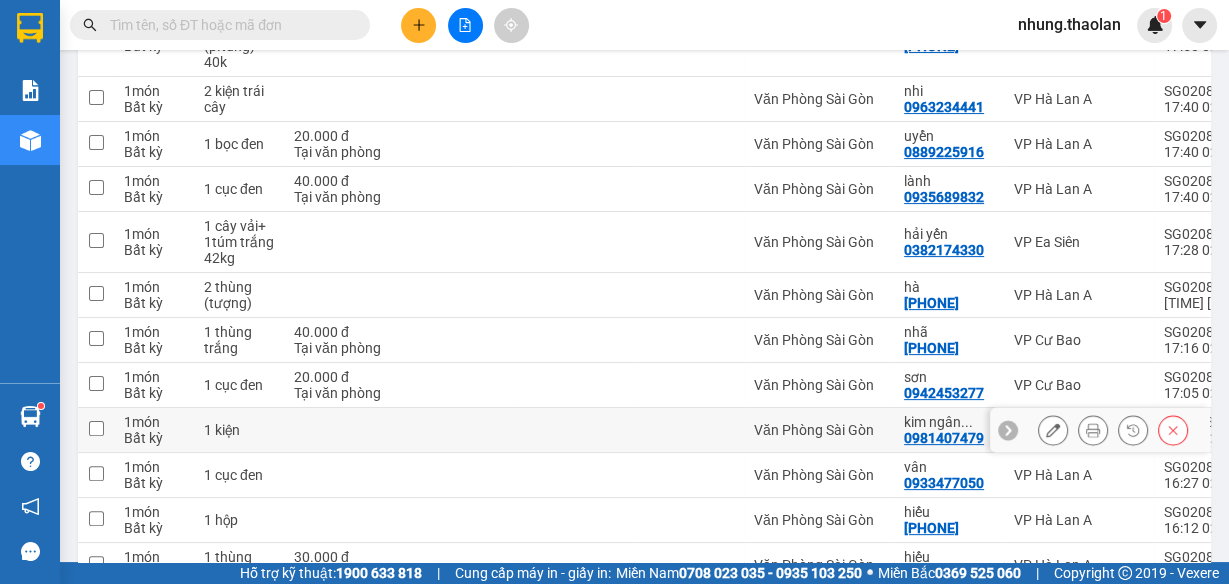 scroll, scrollTop: 480, scrollLeft: 0, axis: vertical 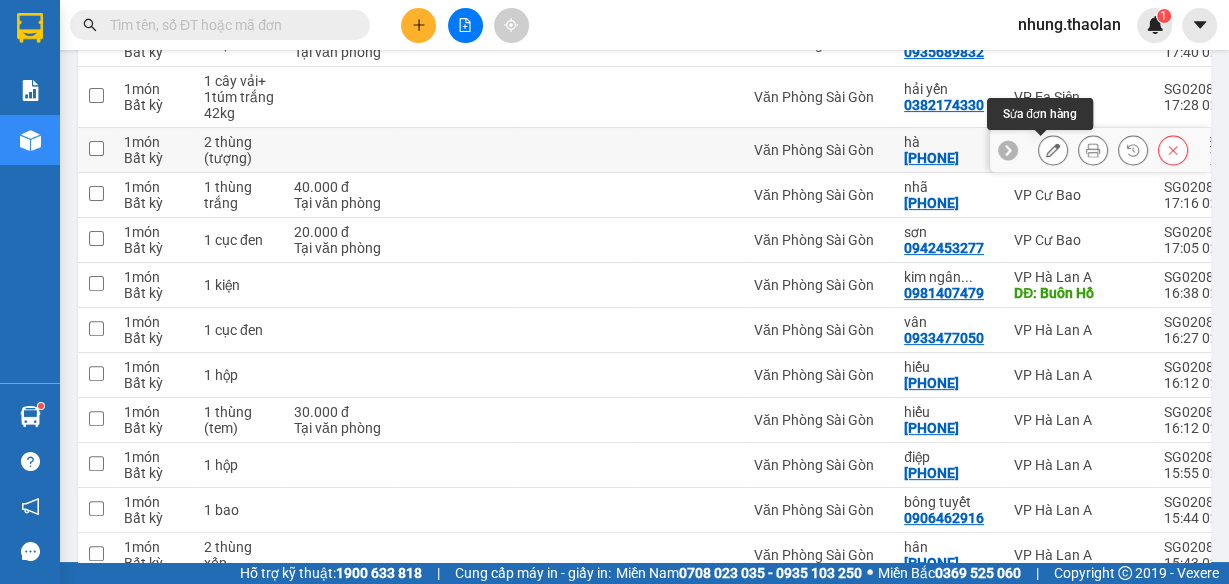 click 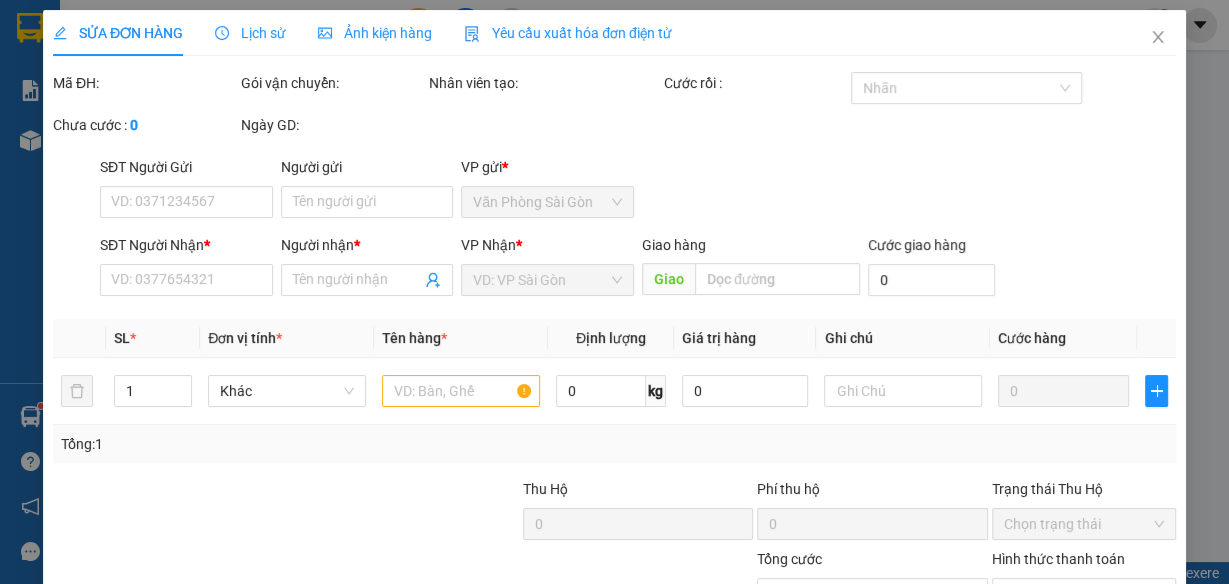 scroll, scrollTop: 0, scrollLeft: 0, axis: both 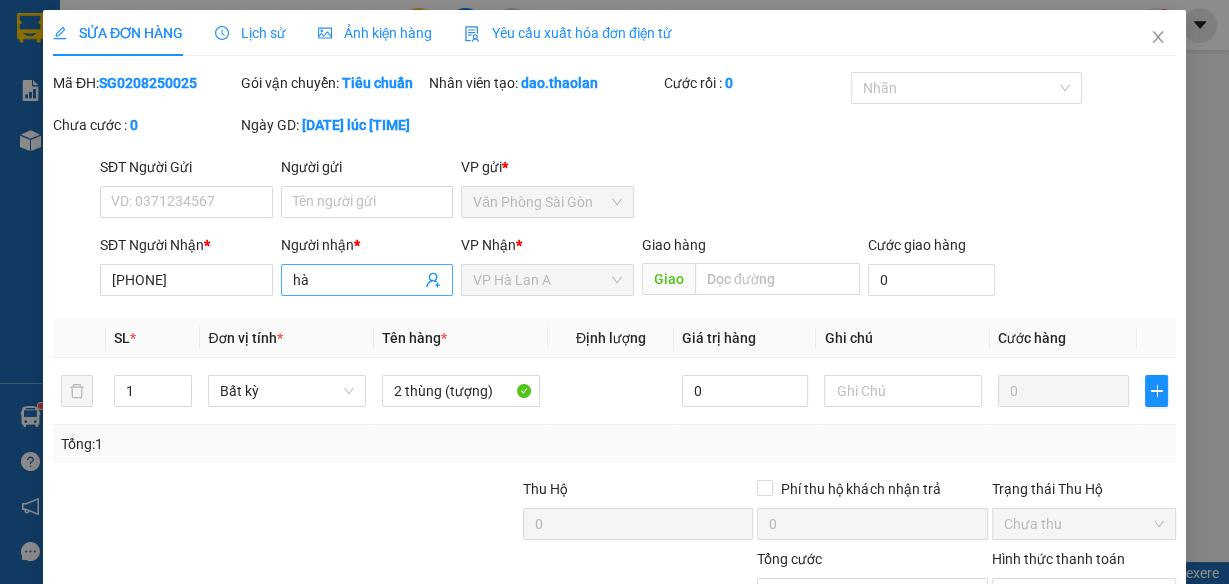 click on "hà" at bounding box center [367, 280] 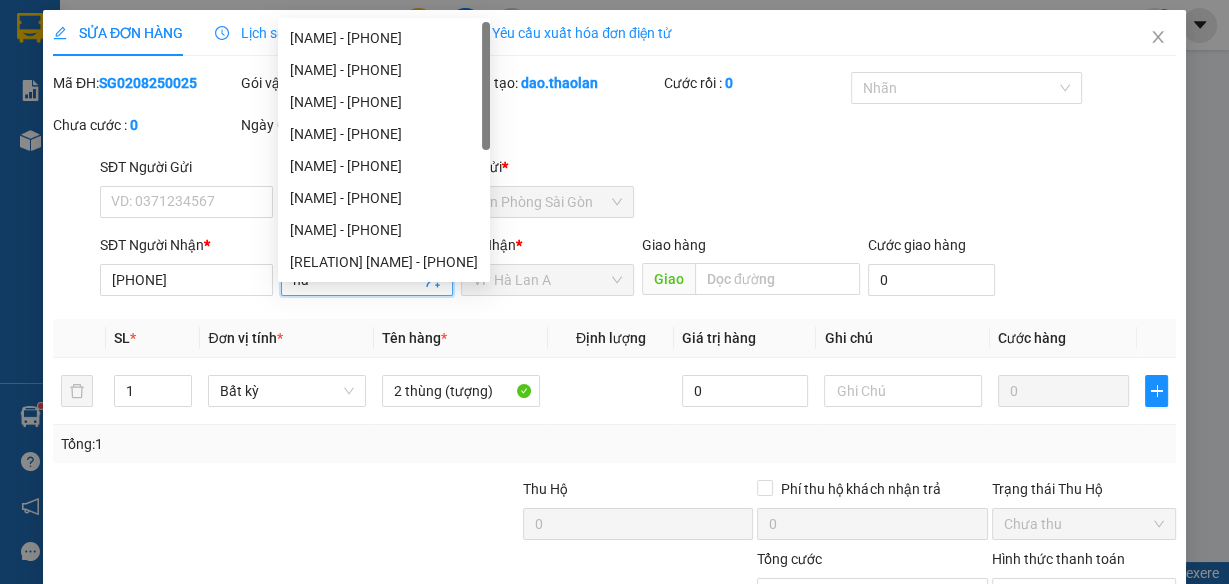 click on "hà" at bounding box center (367, 280) 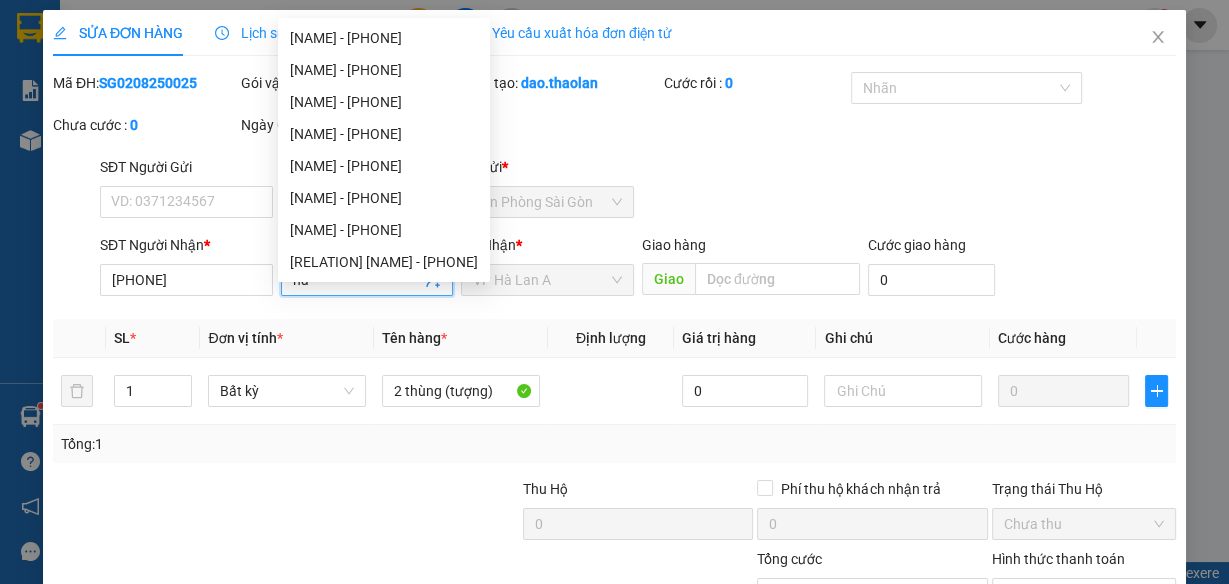 click on "hà" at bounding box center (357, 280) 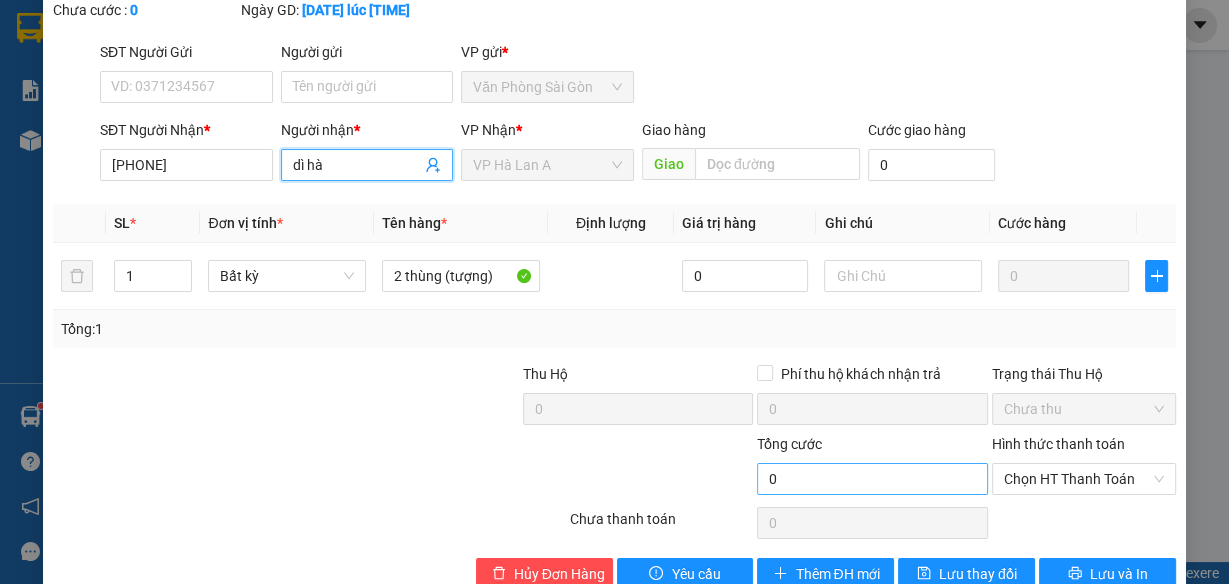 scroll, scrollTop: 181, scrollLeft: 0, axis: vertical 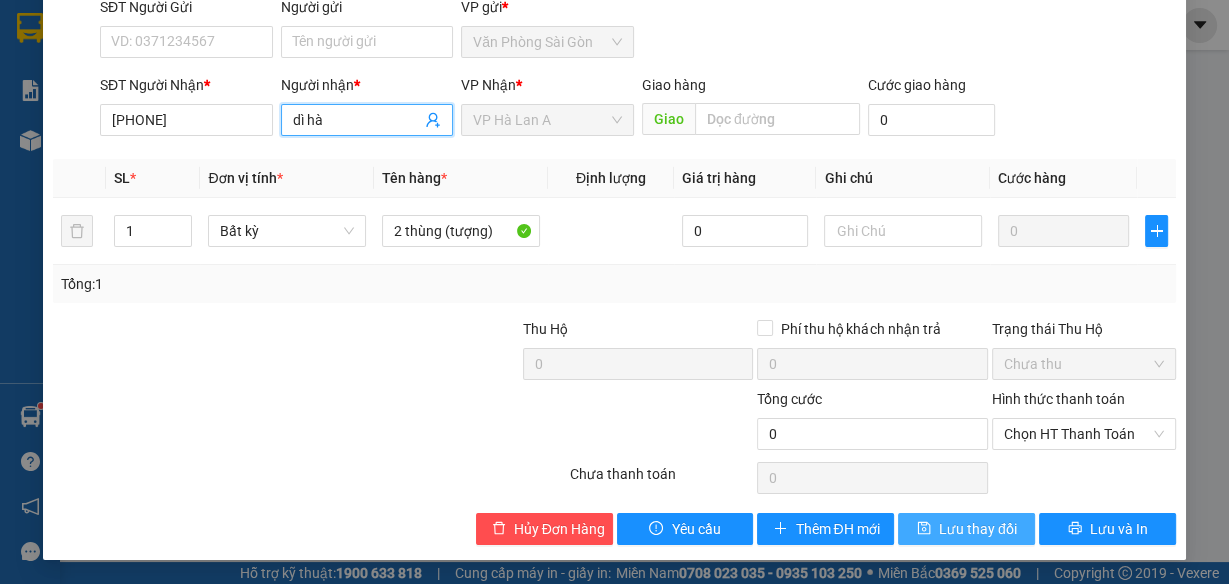 type on "dì hà" 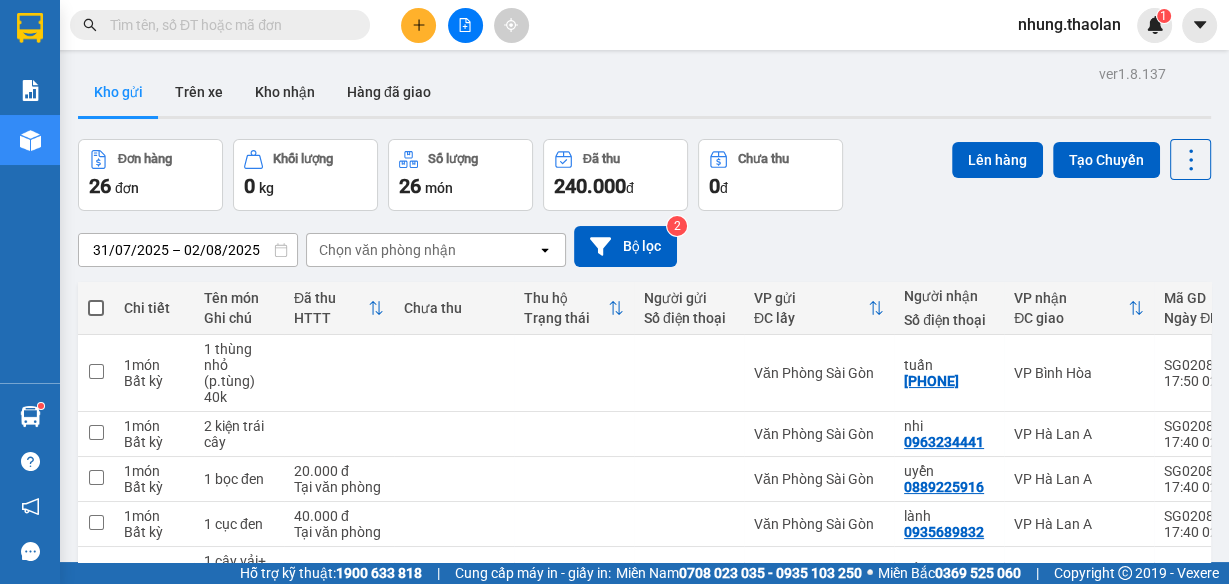 click at bounding box center (228, 25) 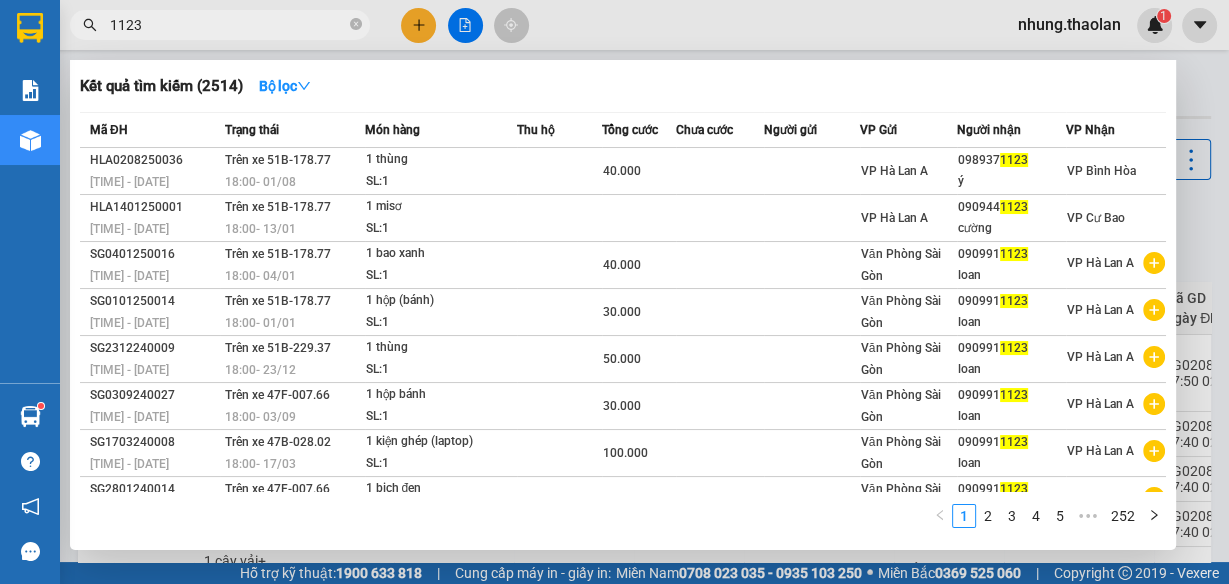 type on "1123" 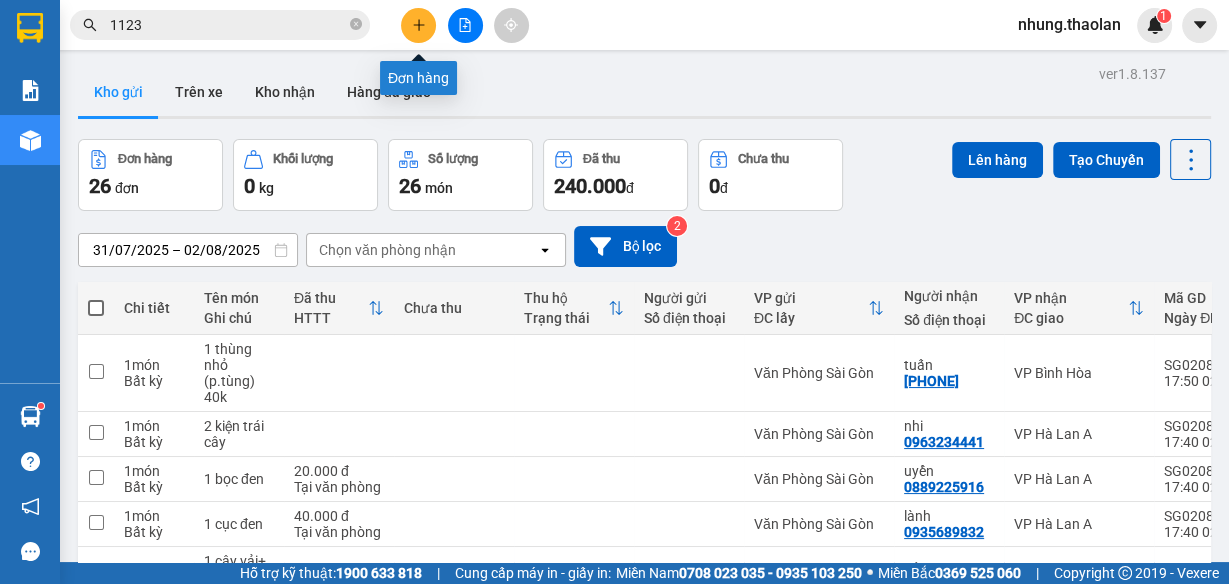 click 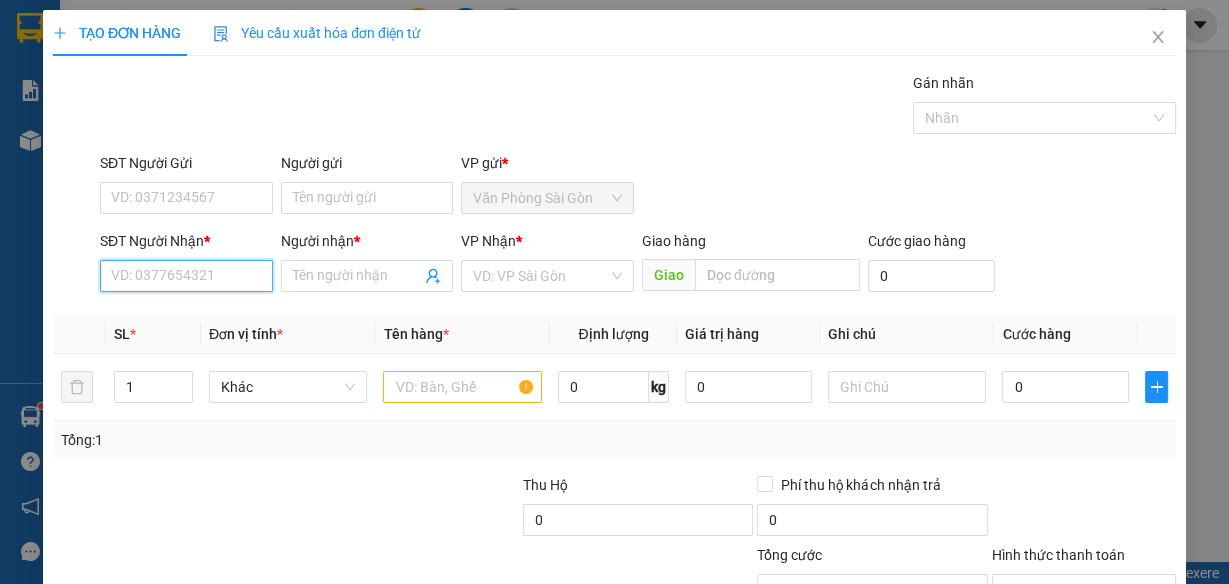 click on "SĐT Người Nhận  *" at bounding box center (186, 276) 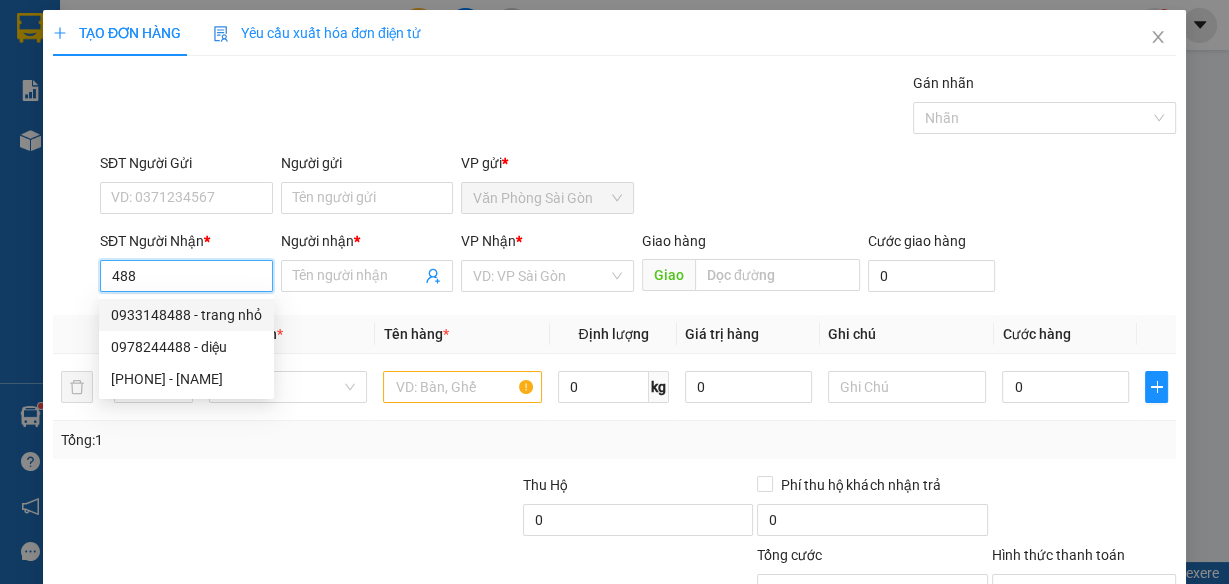 click on "0933148488 - trang nhỏ" at bounding box center (186, 315) 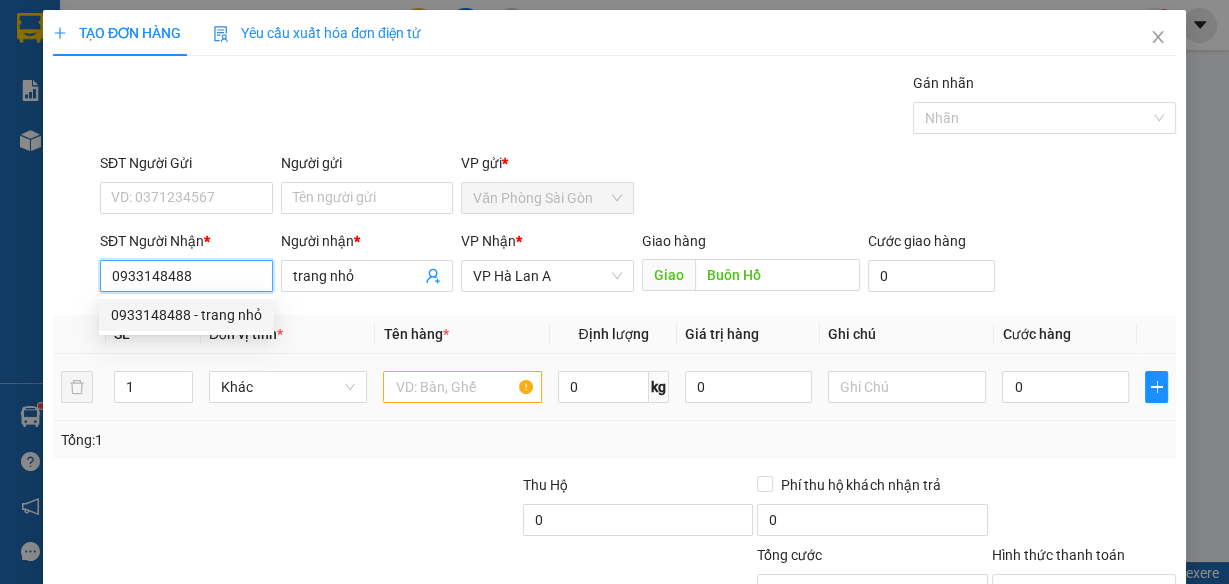 type on "0933148488" 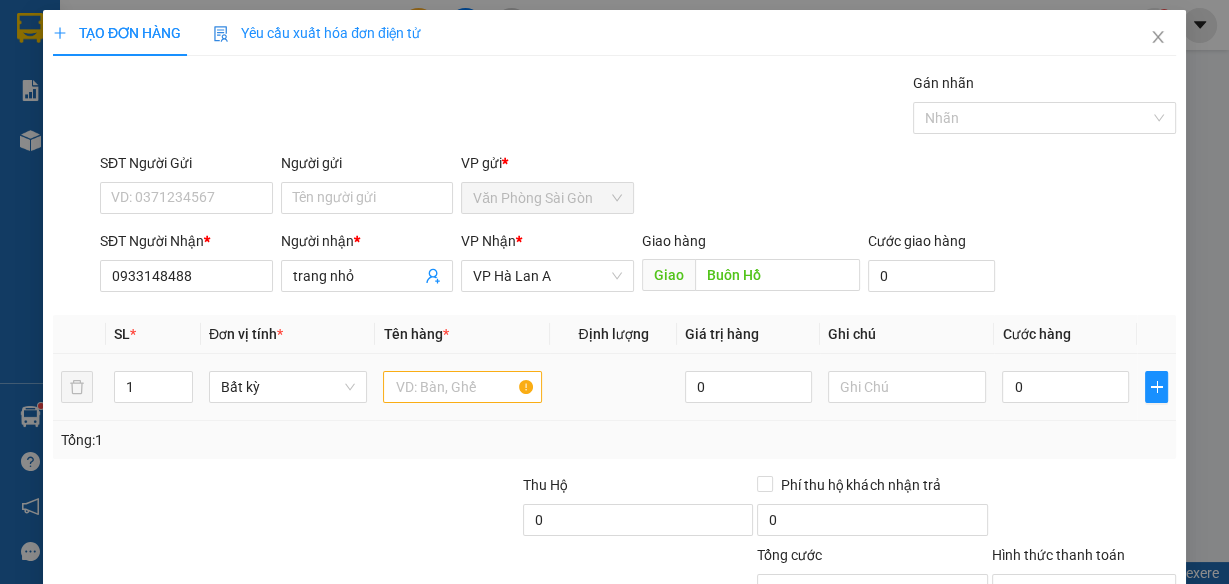click at bounding box center (462, 387) 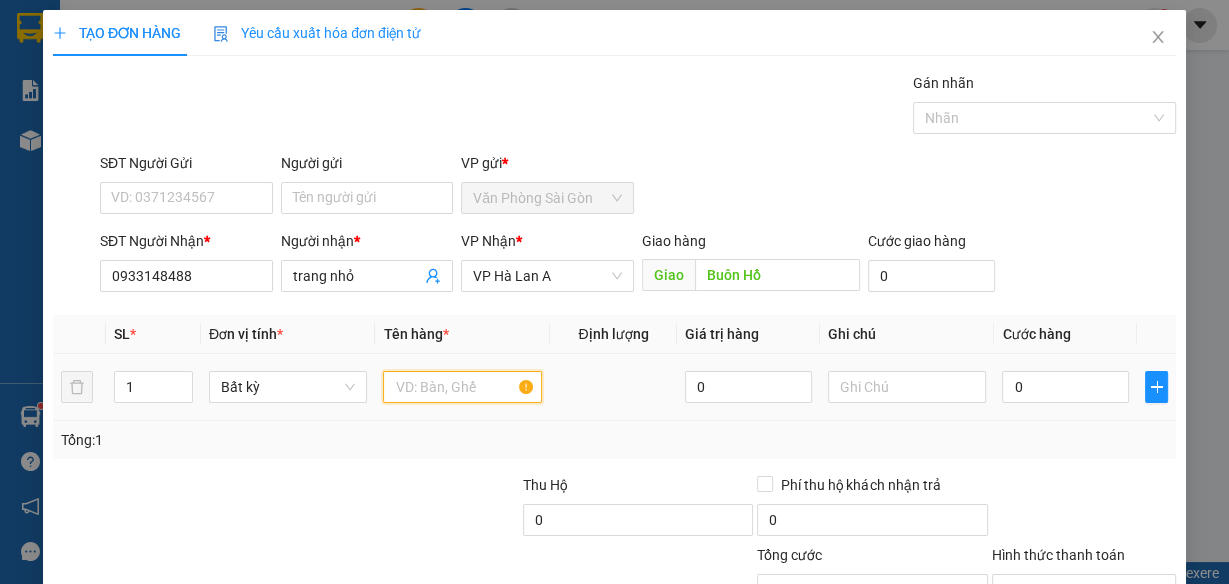 click at bounding box center (462, 387) 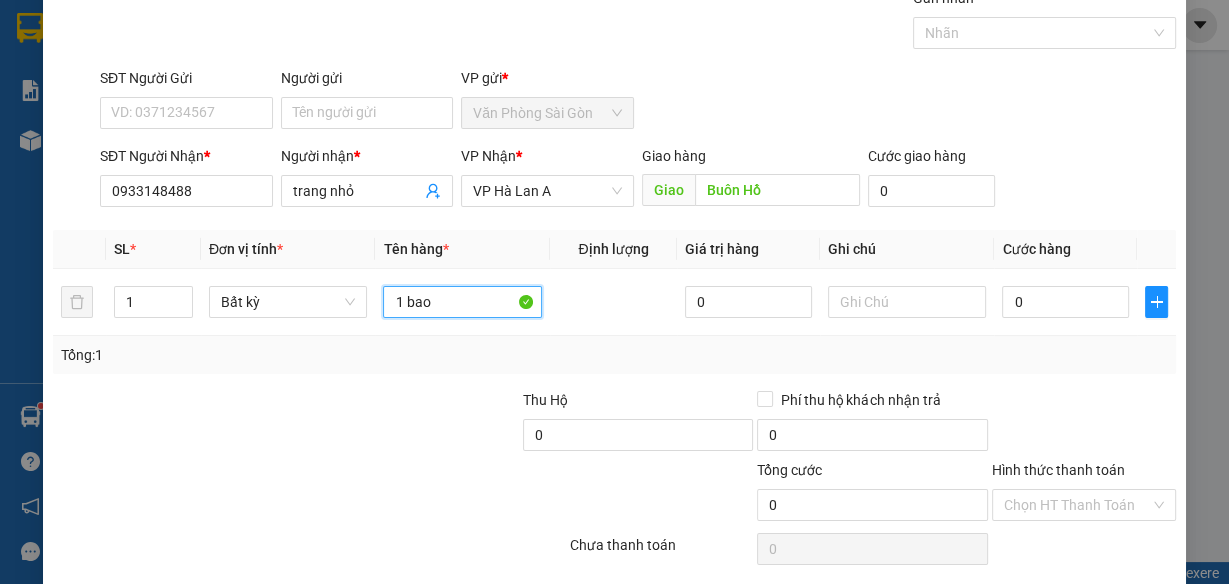 scroll, scrollTop: 153, scrollLeft: 0, axis: vertical 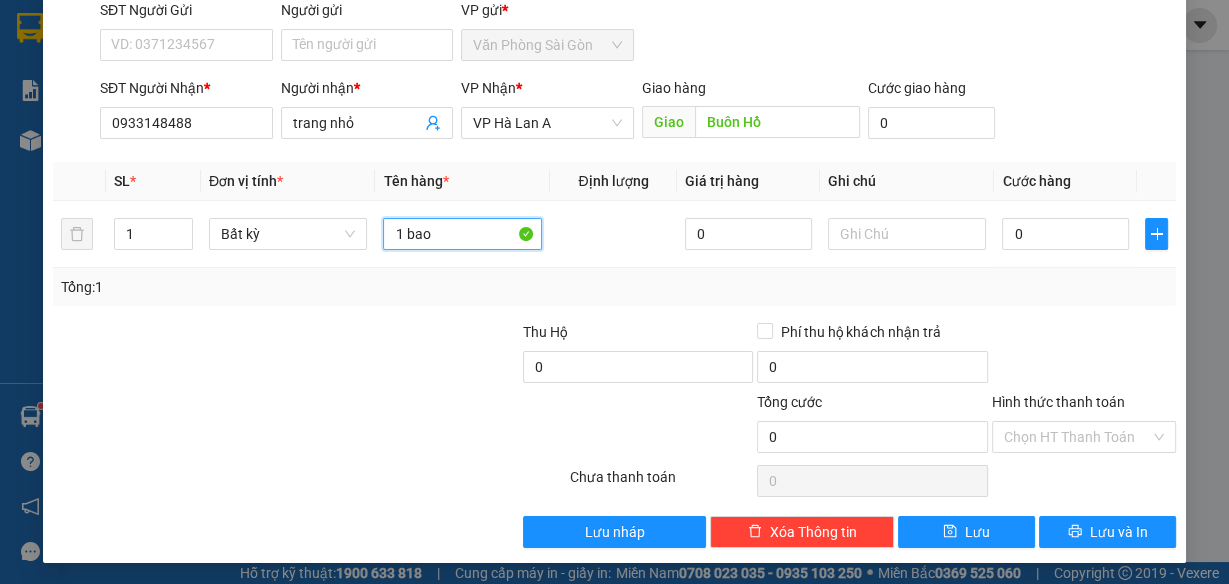 type on "1 bao" 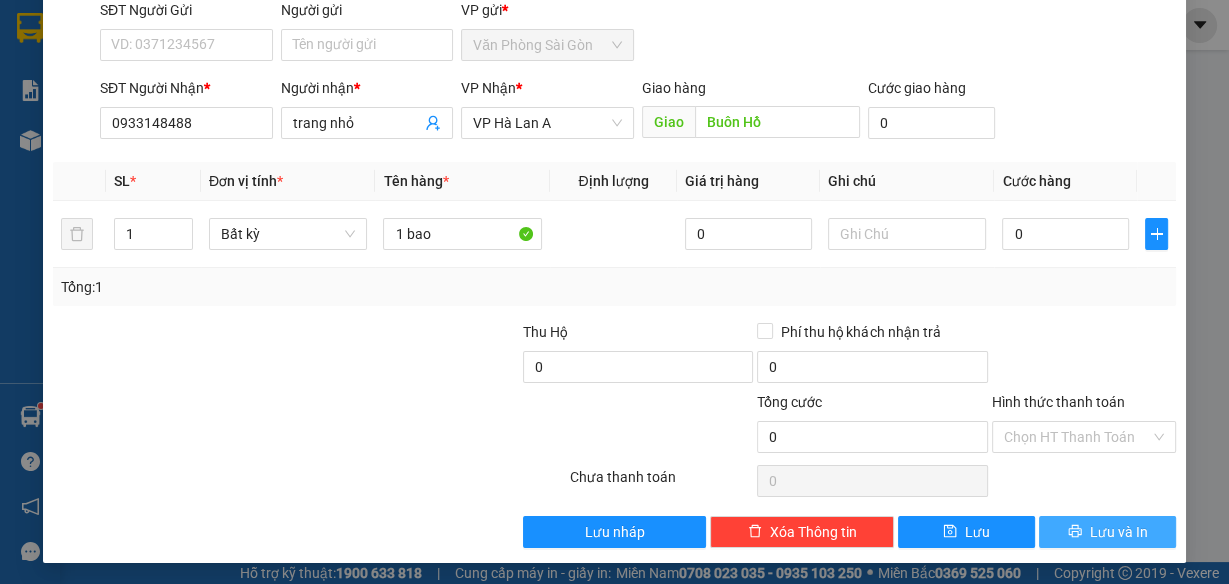 click on "Lưu và In" at bounding box center (1119, 532) 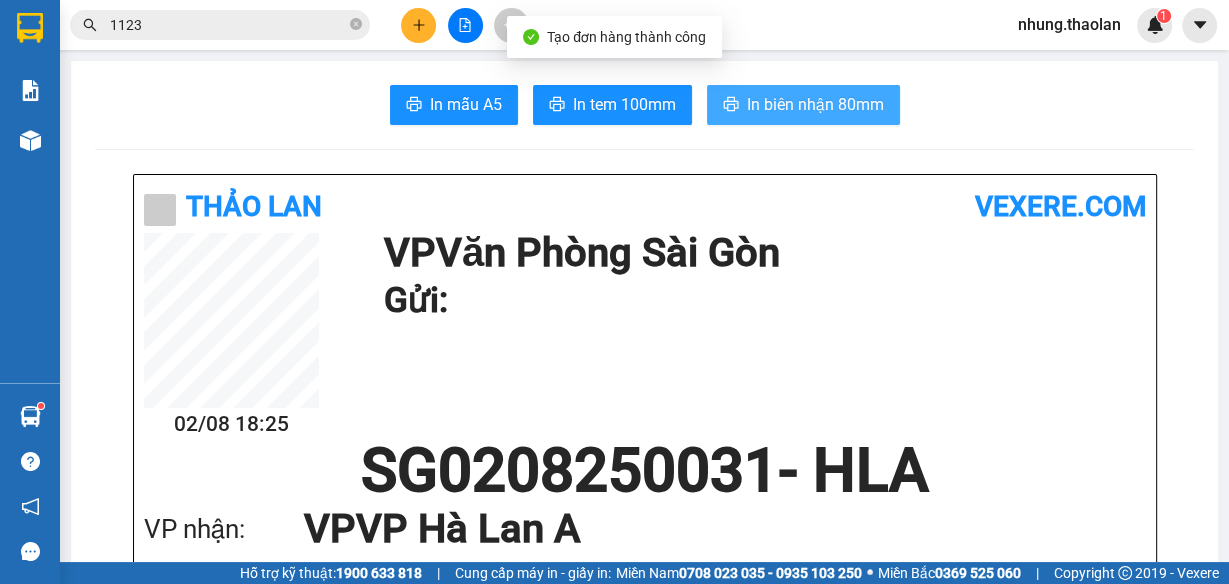 click on "In biên nhận 80mm" at bounding box center (803, 105) 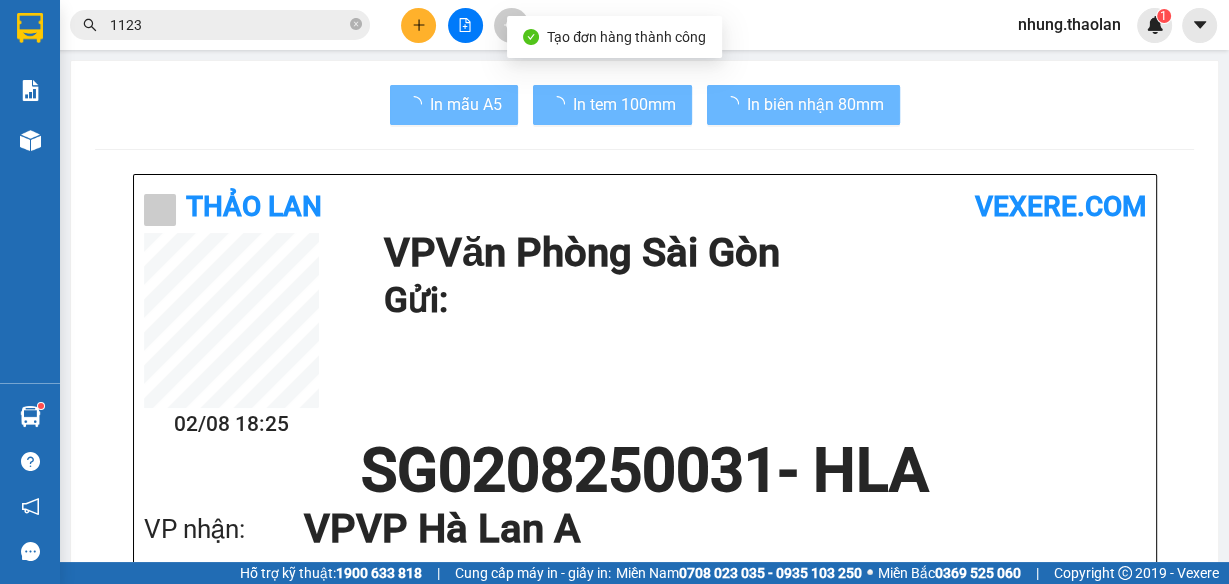 scroll, scrollTop: 0, scrollLeft: 0, axis: both 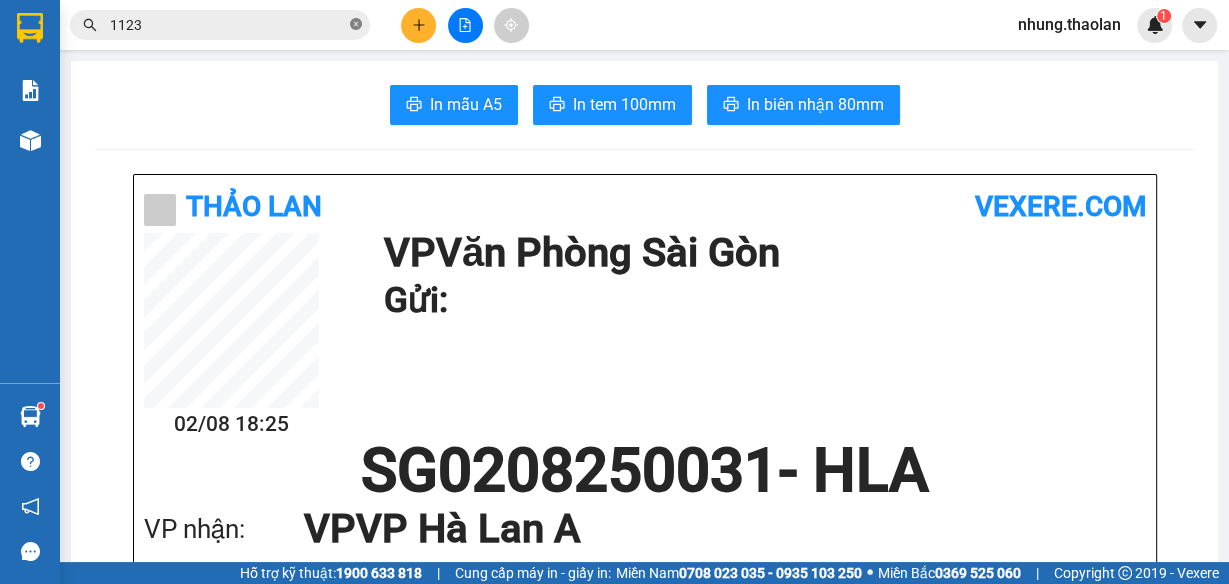 click 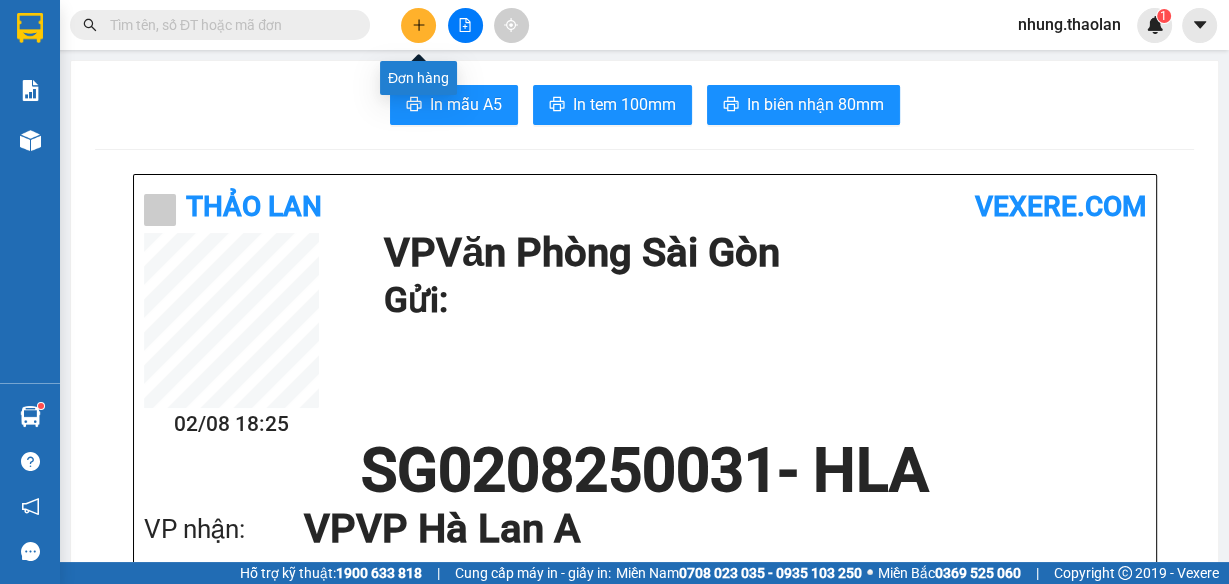 click 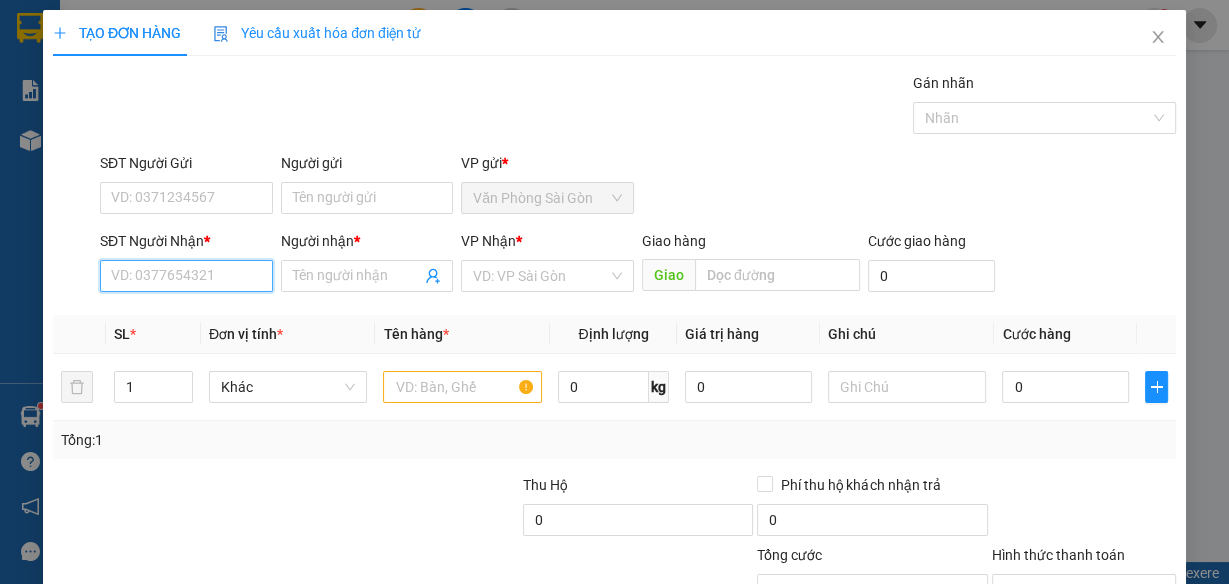 click on "SĐT Người Nhận  *" at bounding box center [186, 276] 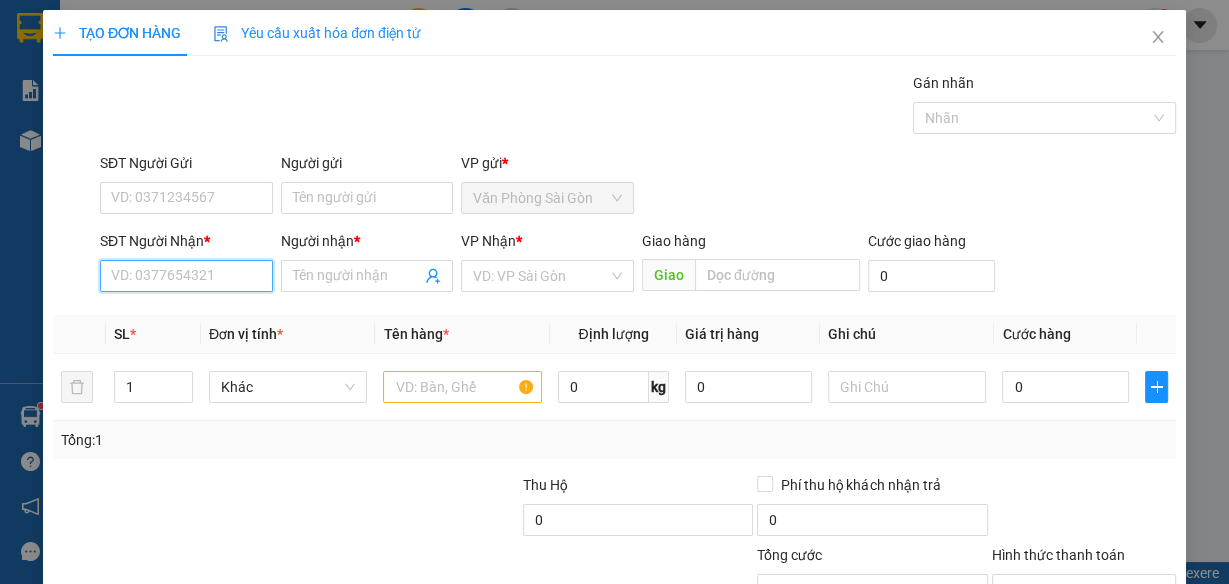 type on "0" 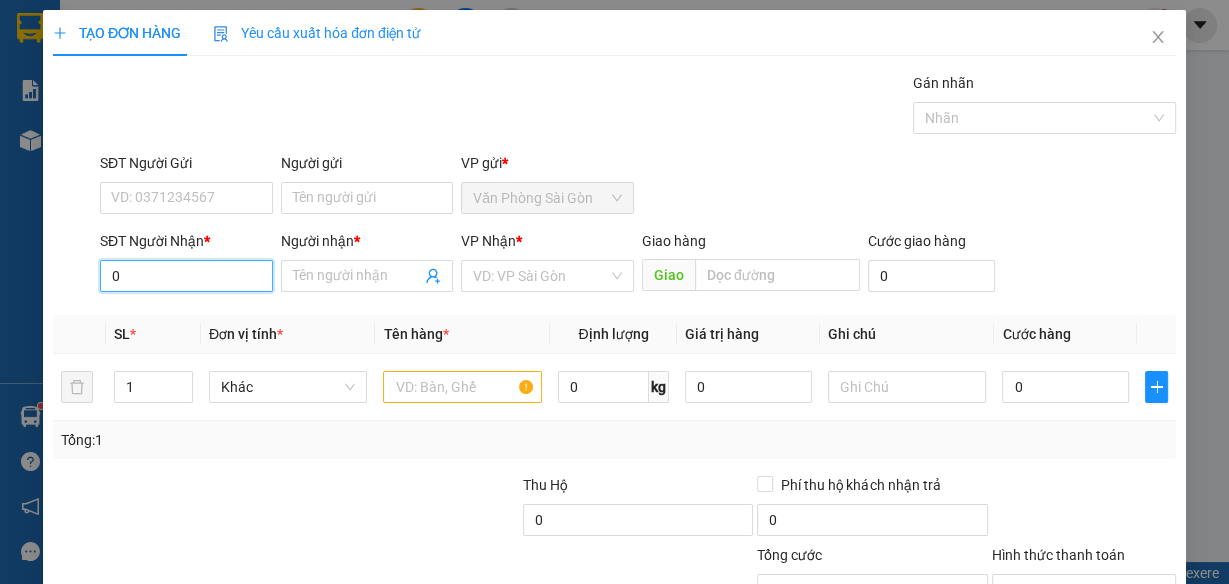 type 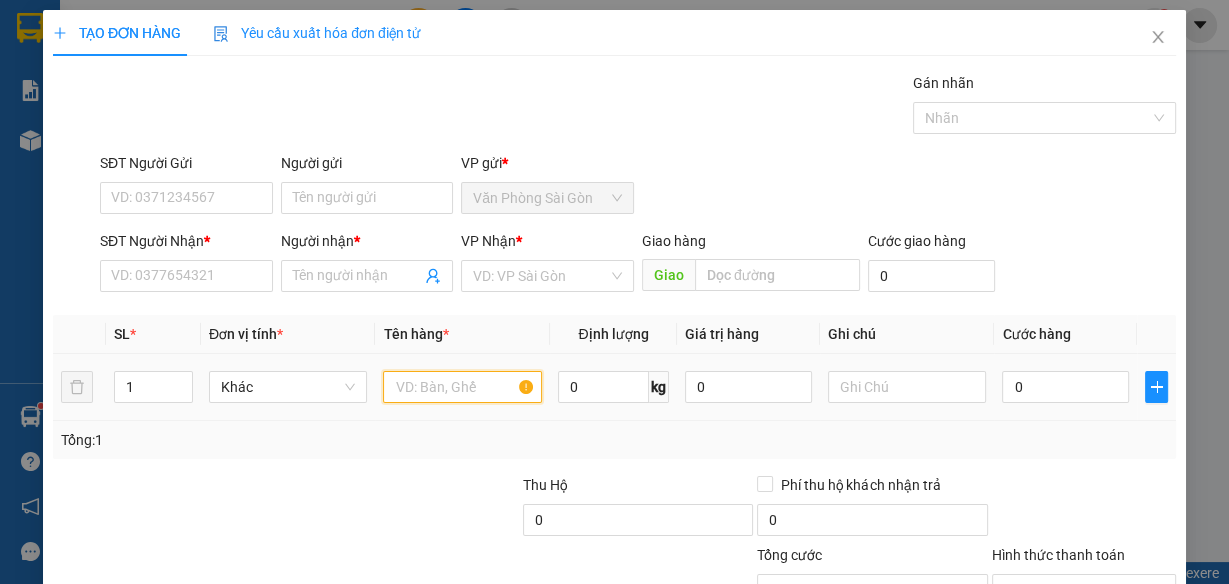 click at bounding box center [462, 387] 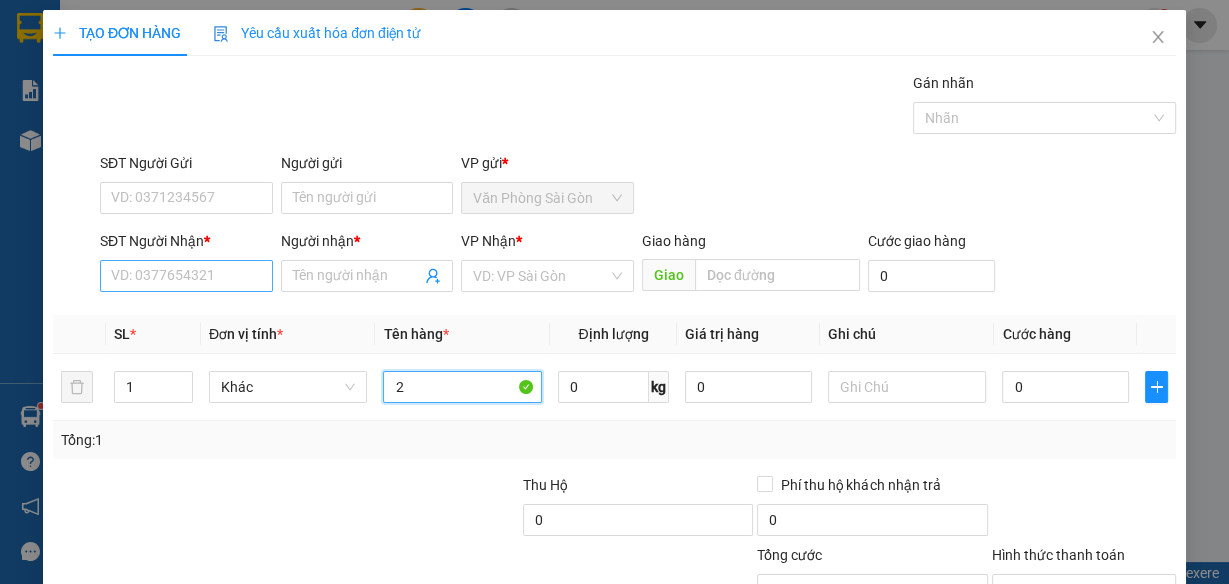 type on "2" 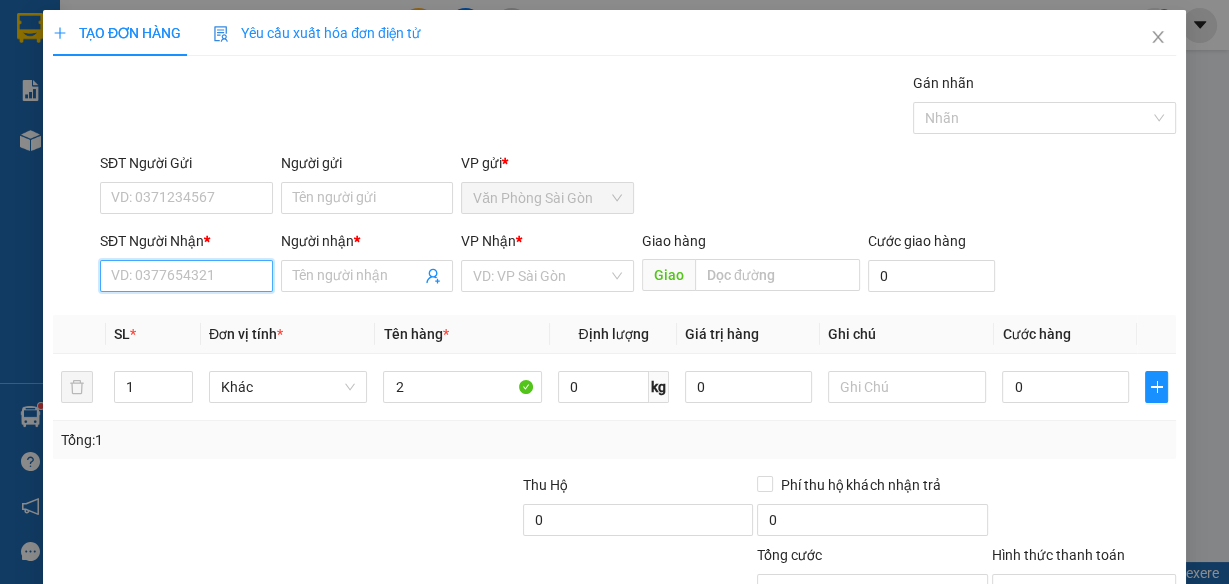 click on "SĐT Người Nhận  *" at bounding box center (186, 276) 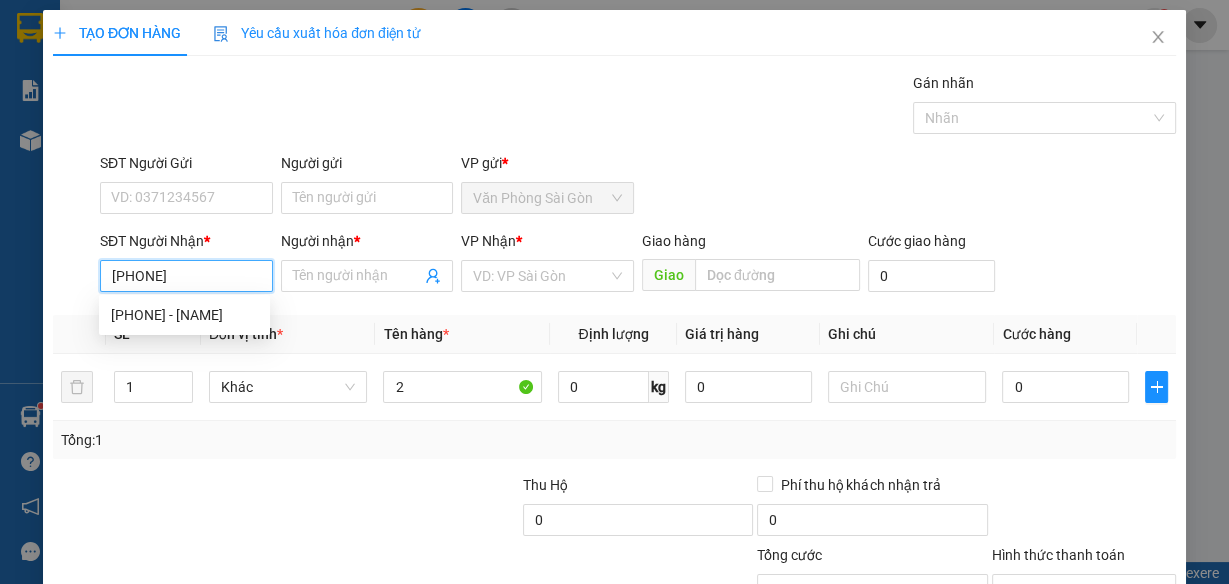 type on "[PHONE]" 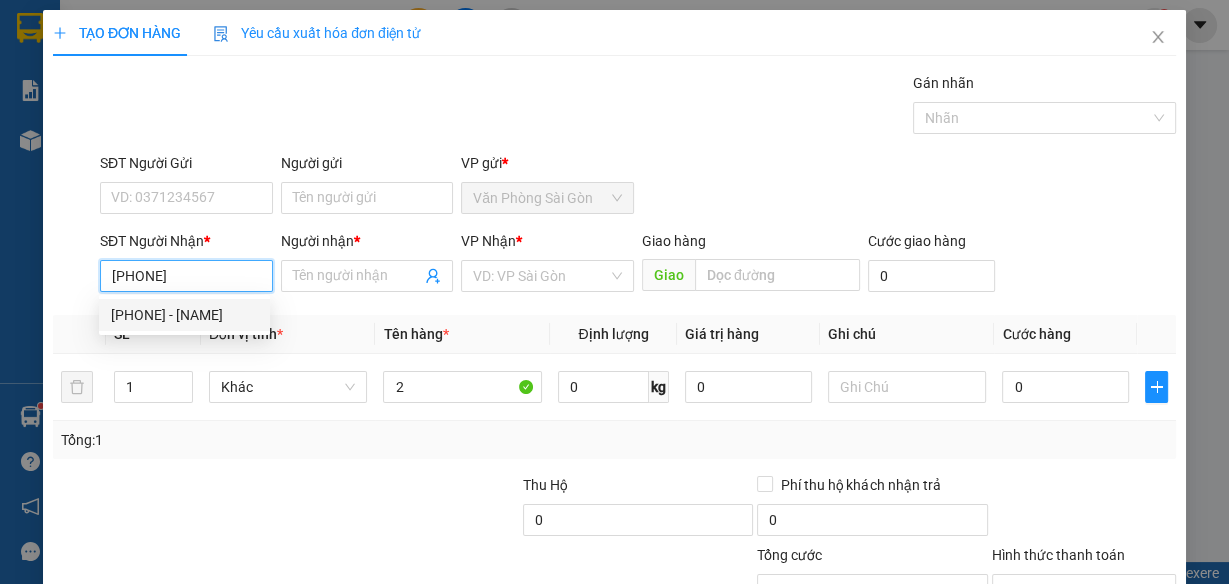 click on "[PHONE] - [NAME]" at bounding box center (184, 315) 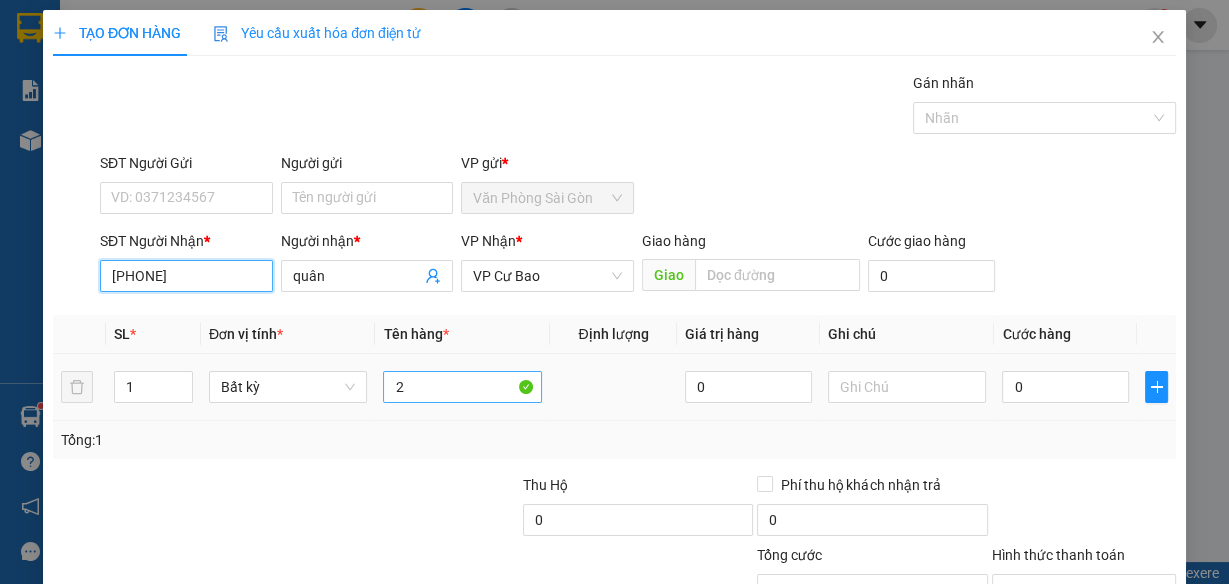 type on "[PHONE]" 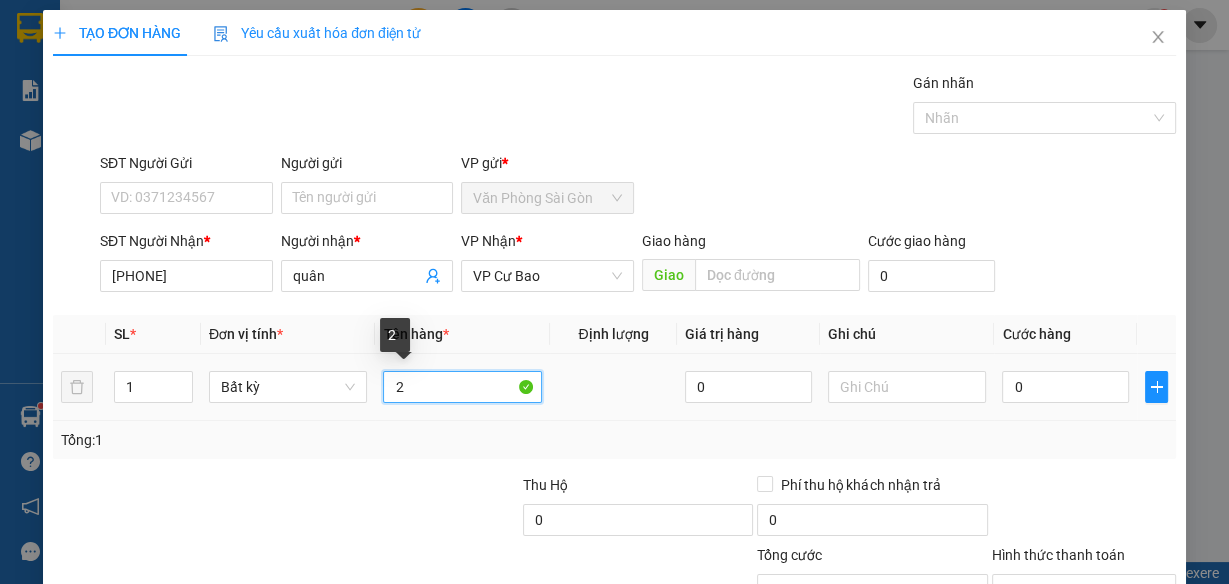 click on "2" at bounding box center (462, 387) 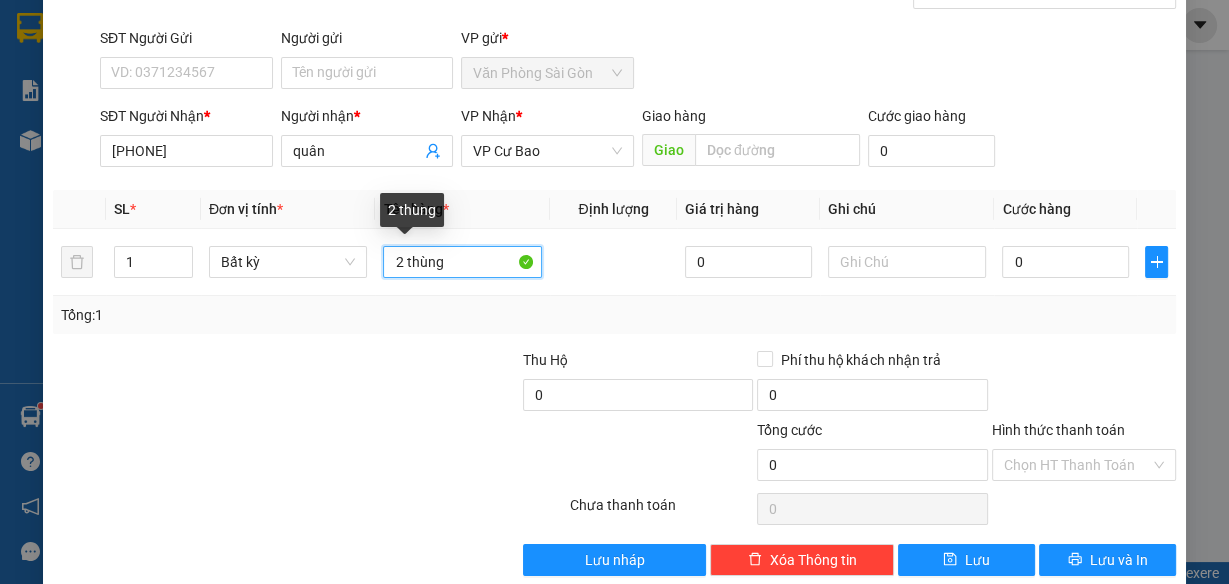 scroll, scrollTop: 153, scrollLeft: 0, axis: vertical 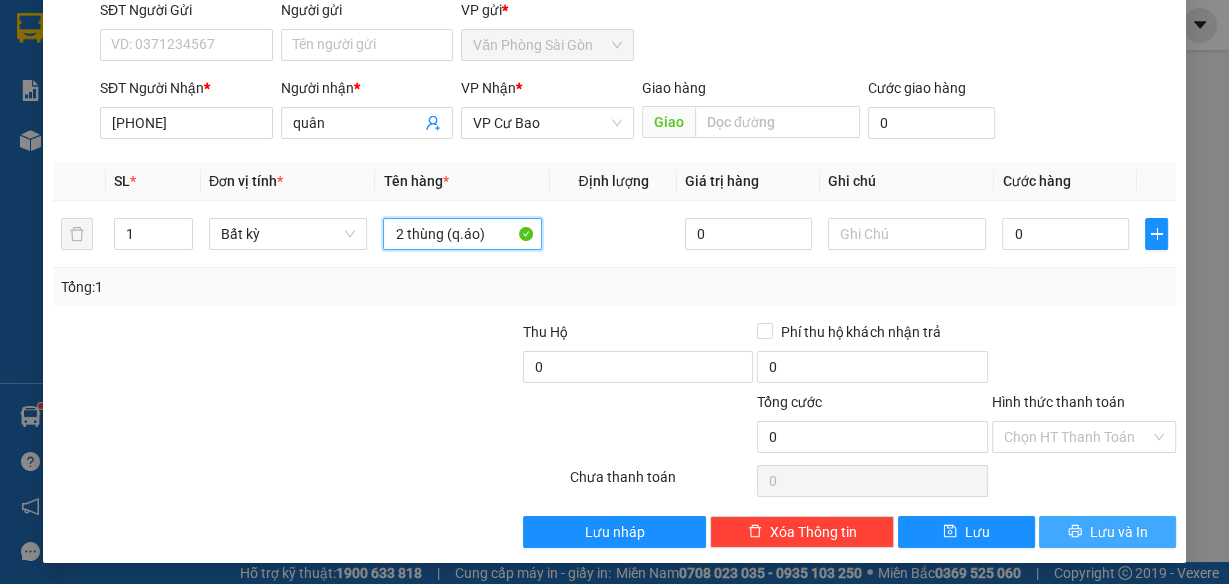 type on "2 thùng (q.áo)" 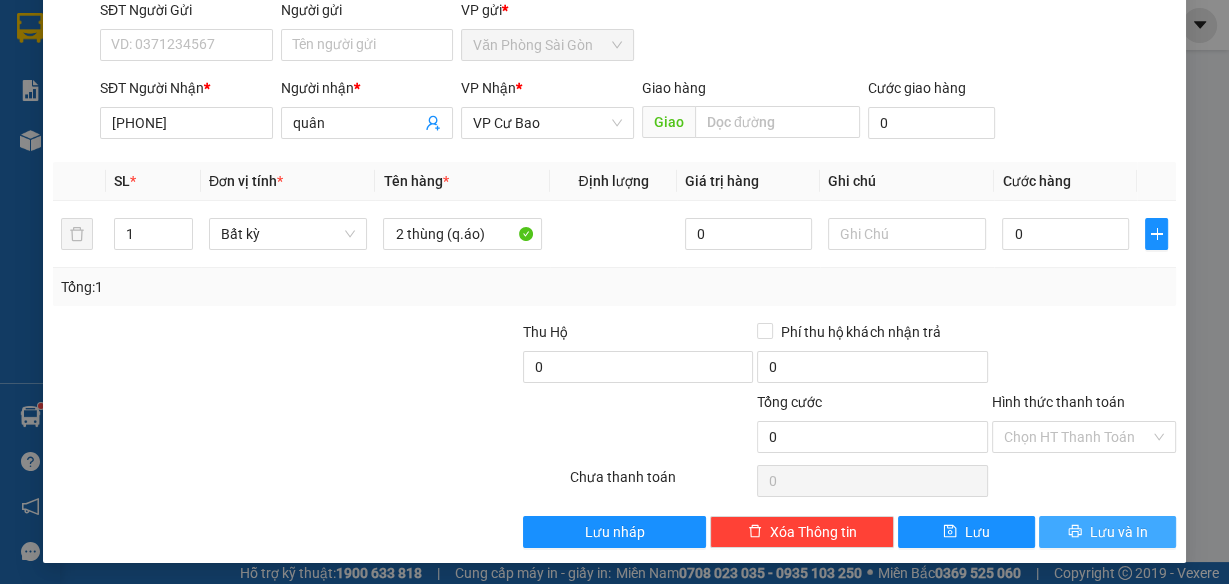 click on "Lưu và In" at bounding box center (1107, 532) 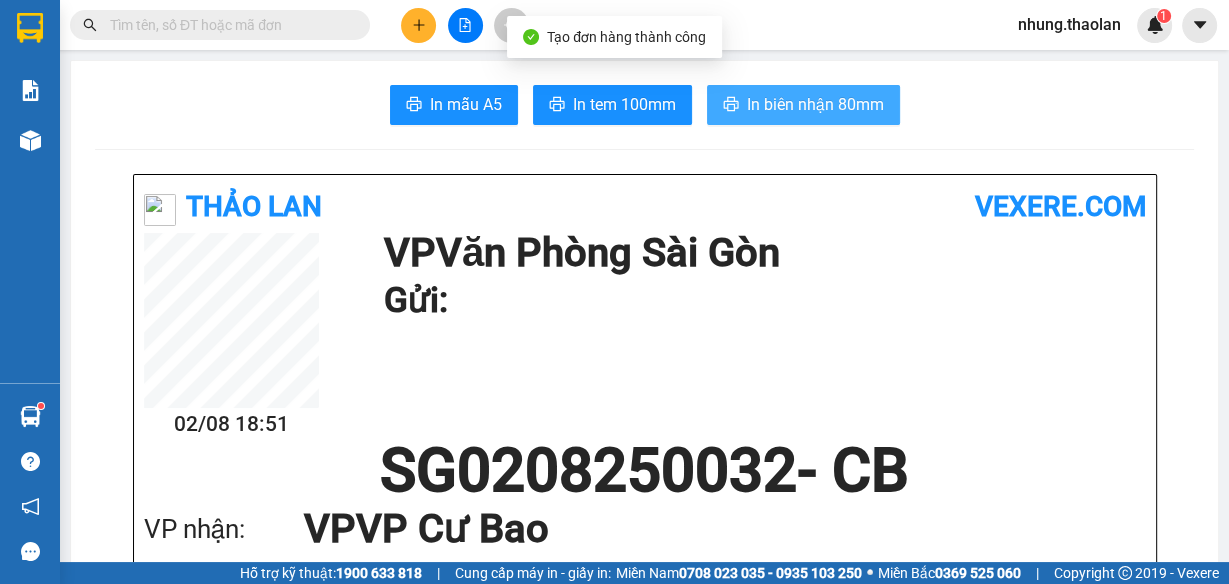 click on "In biên nhận 80mm" at bounding box center [803, 105] 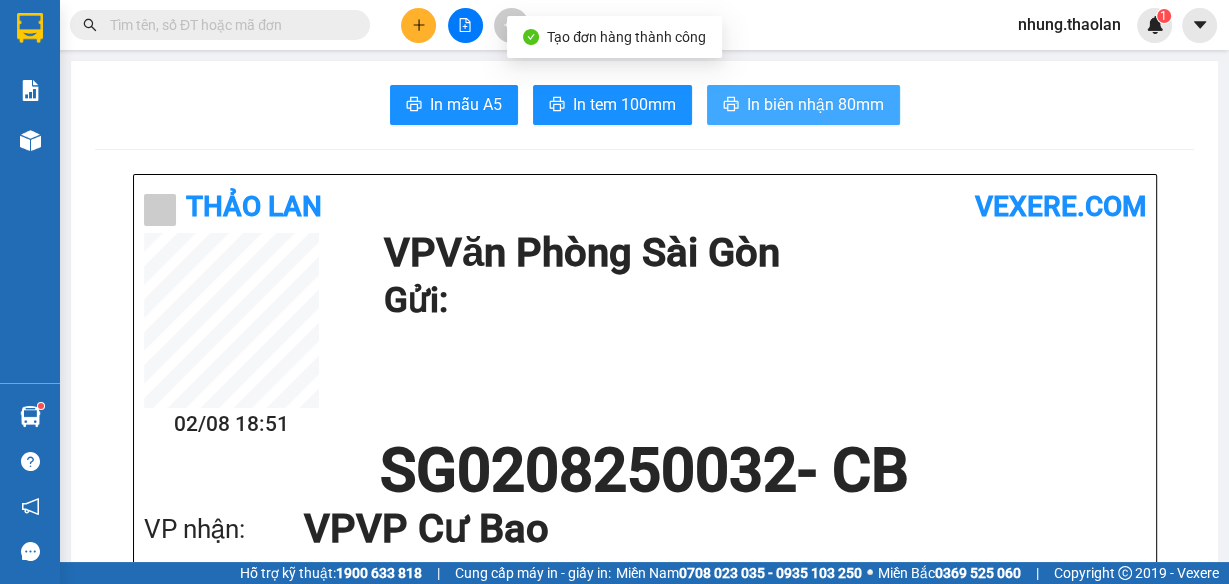 scroll, scrollTop: 0, scrollLeft: 0, axis: both 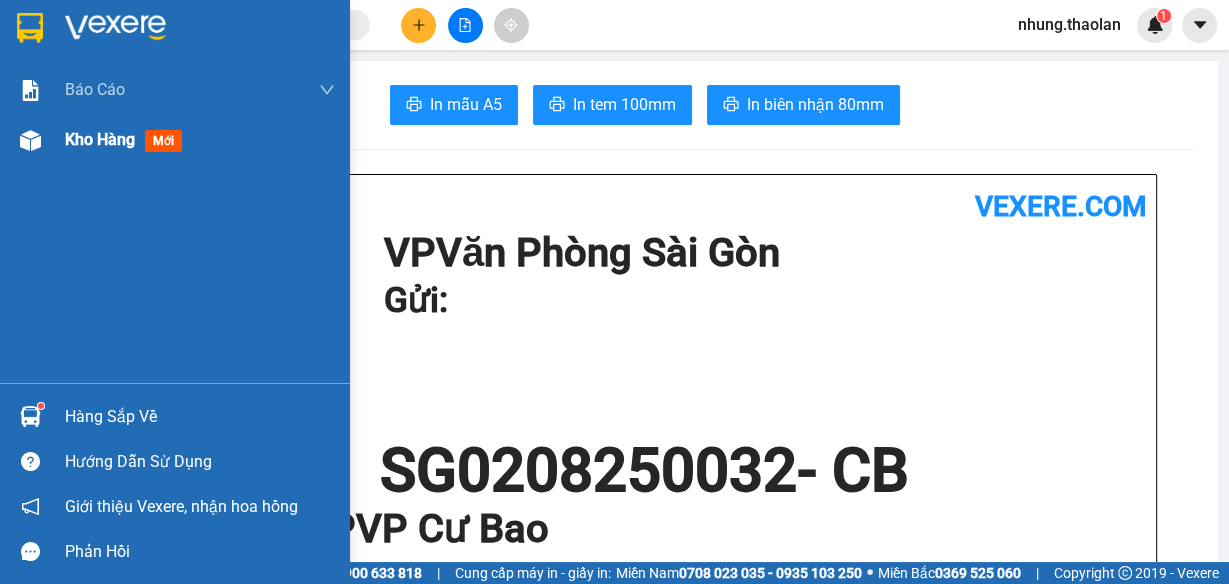 click on "Kho hàng mới" at bounding box center [127, 139] 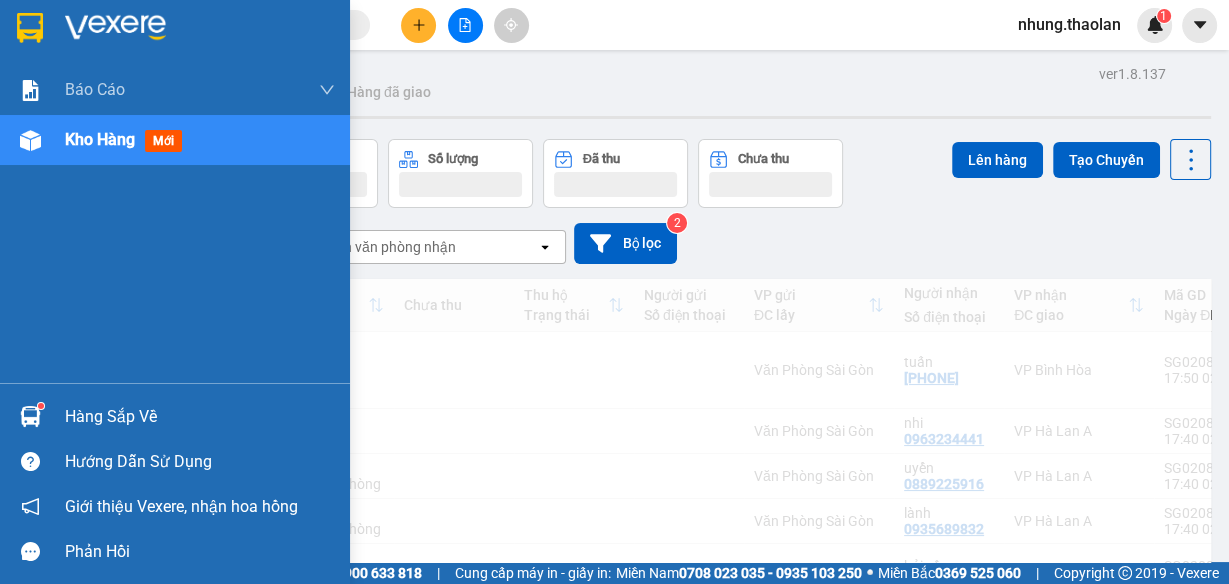 click on "Kho hàng" at bounding box center (100, 139) 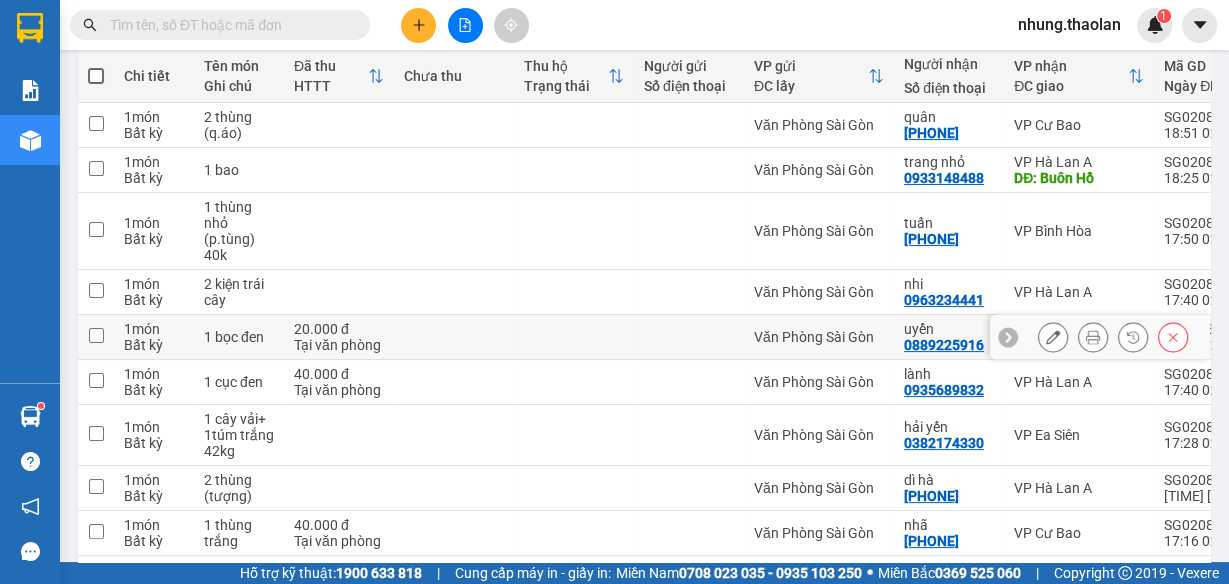 scroll, scrollTop: 240, scrollLeft: 0, axis: vertical 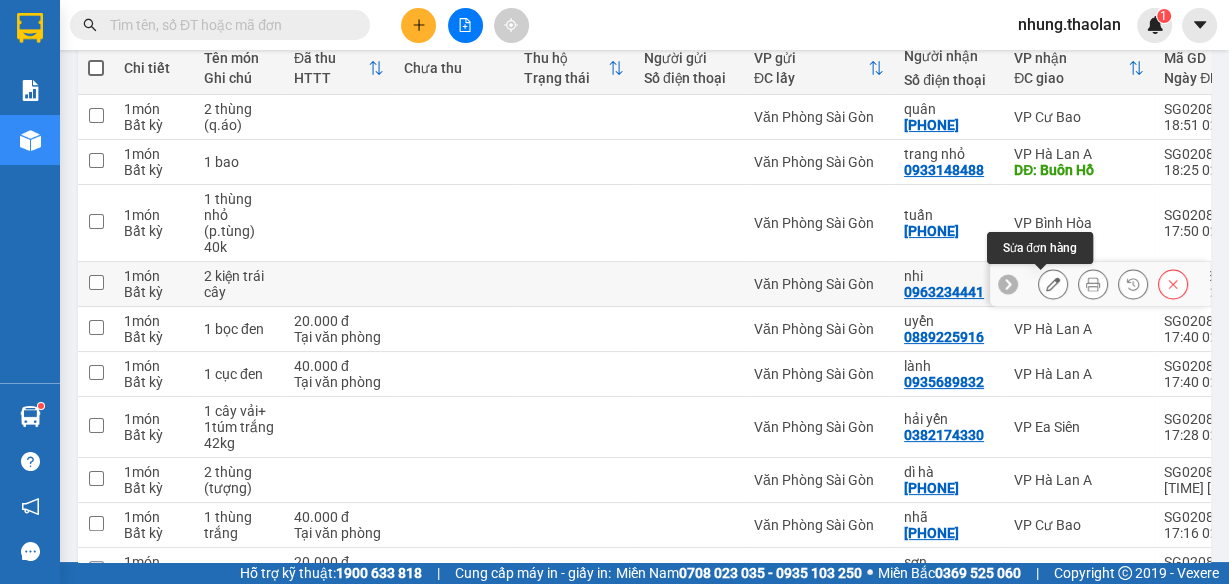 click at bounding box center (1053, 284) 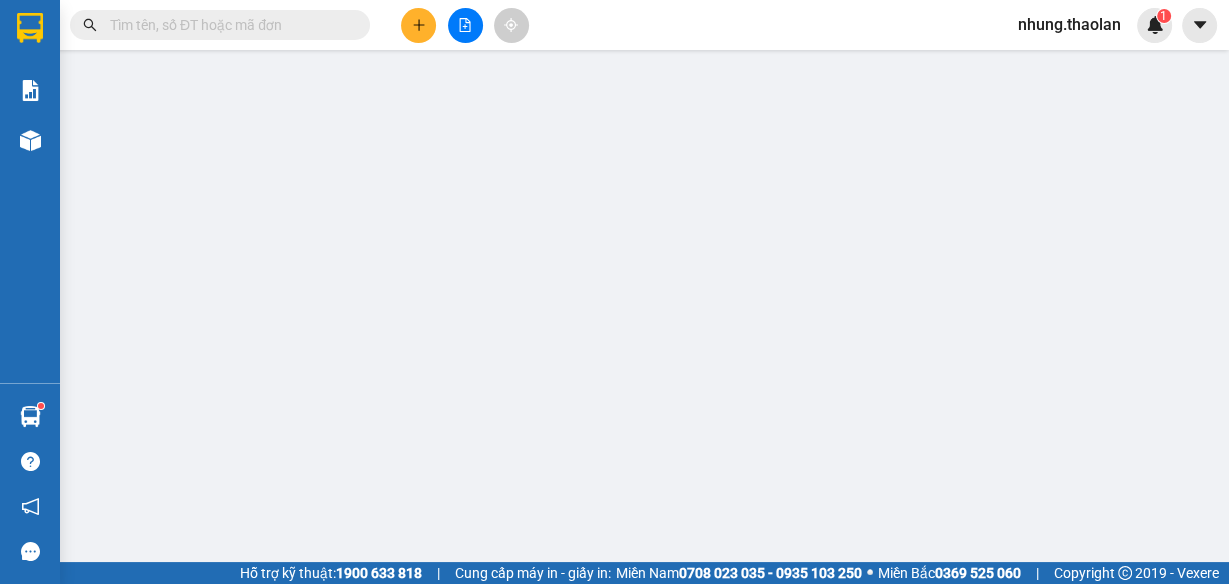 scroll, scrollTop: 0, scrollLeft: 0, axis: both 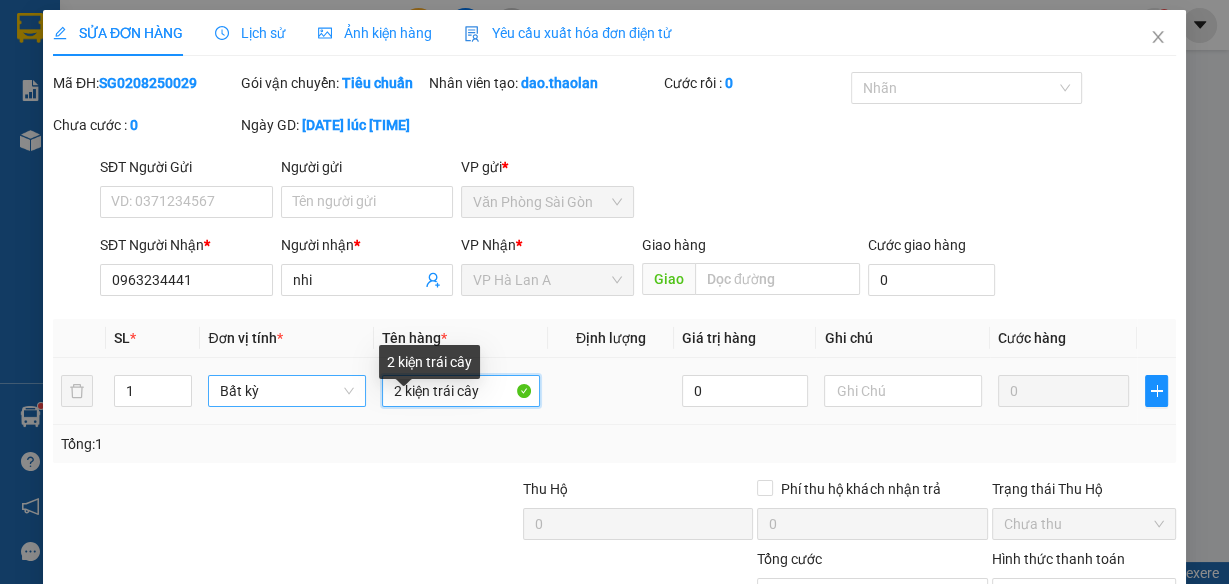 drag, startPoint x: 398, startPoint y: 421, endPoint x: 350, endPoint y: 417, distance: 48.166378 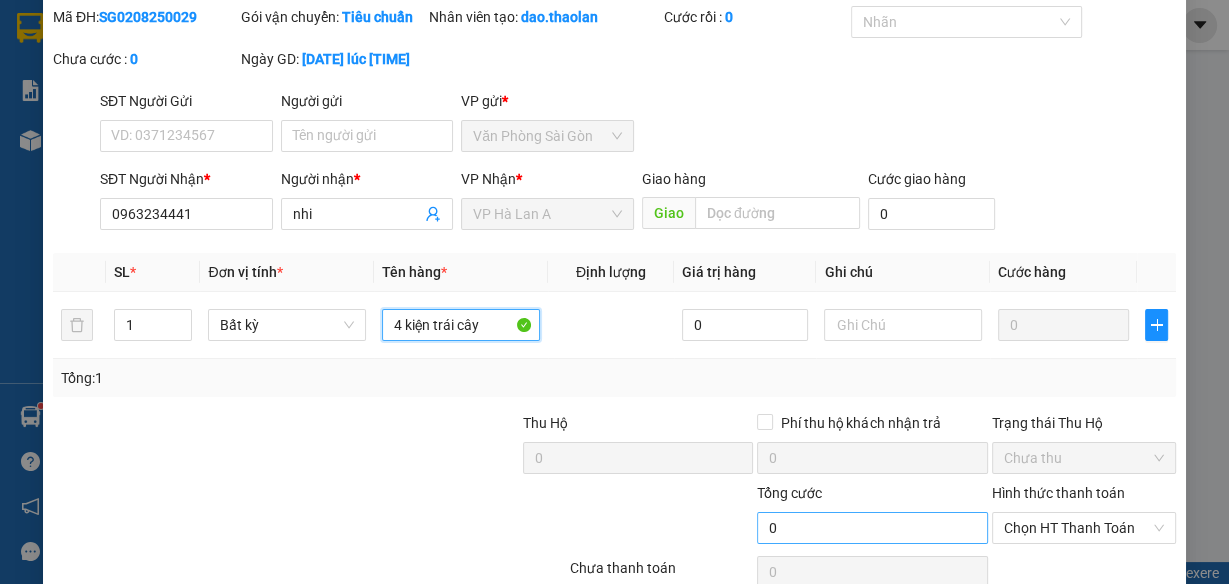 scroll, scrollTop: 181, scrollLeft: 0, axis: vertical 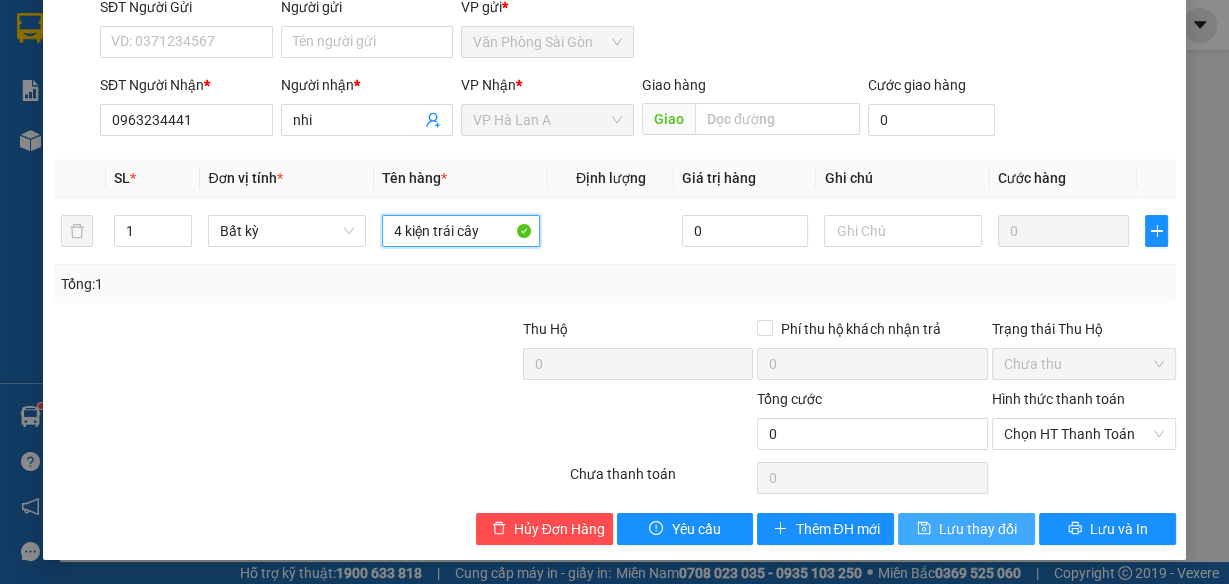type on "4 kiện trái cây" 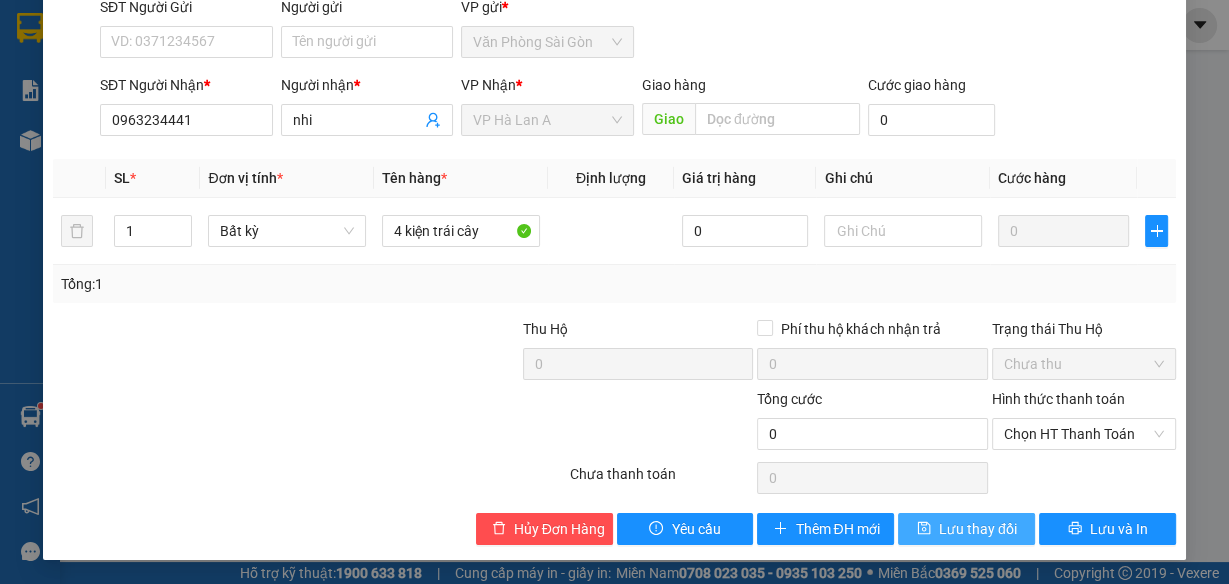 click on "Lưu thay đổi" at bounding box center [978, 529] 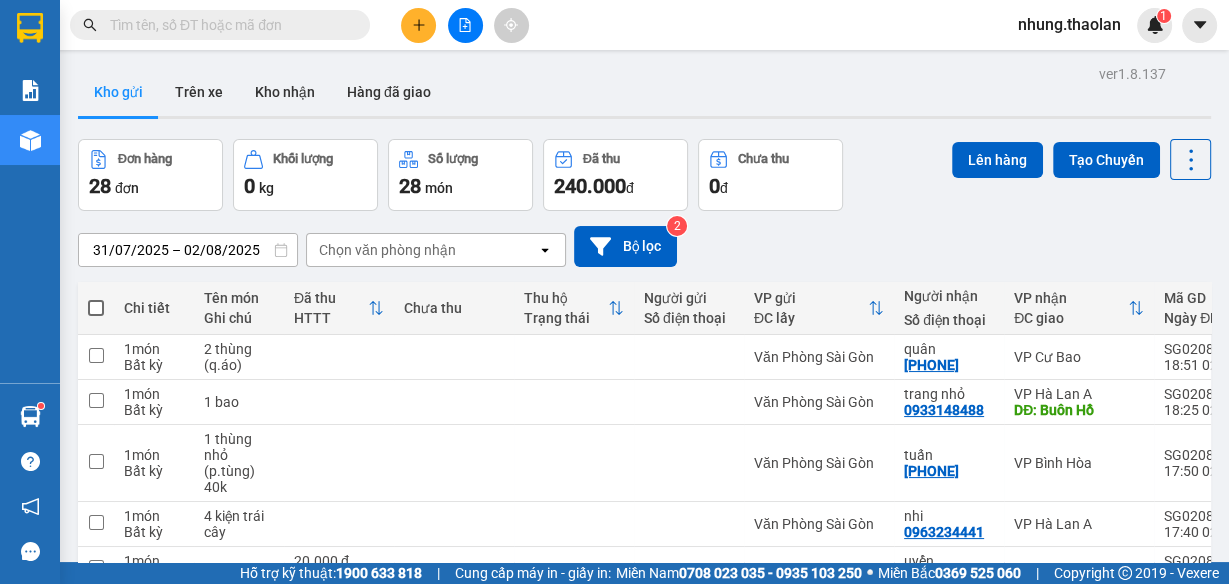 click at bounding box center (228, 25) 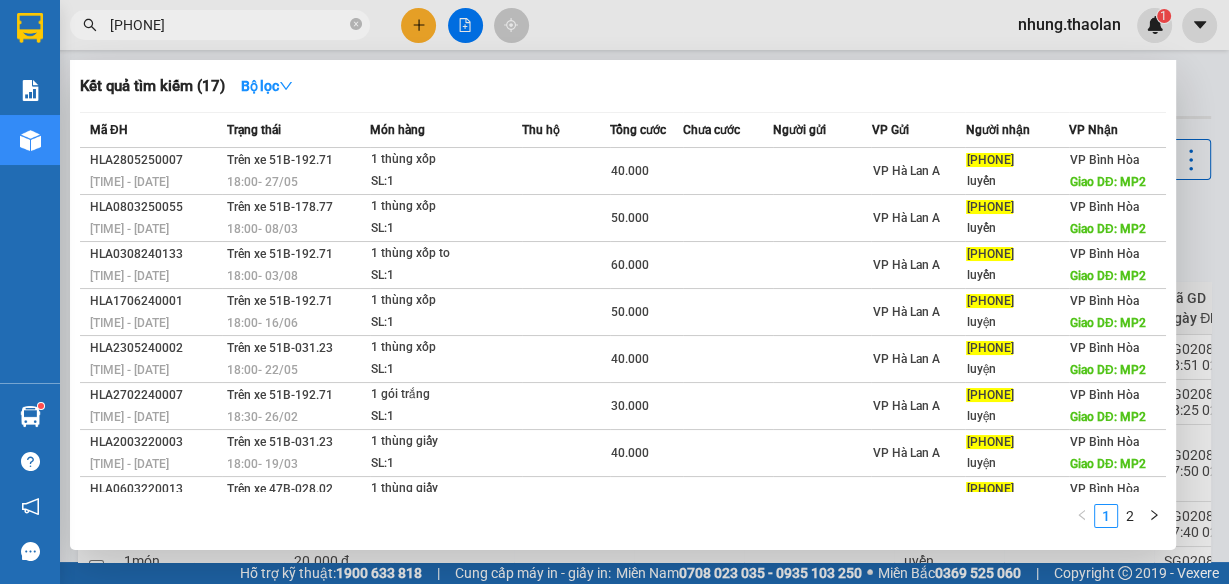 type on "[PHONE]" 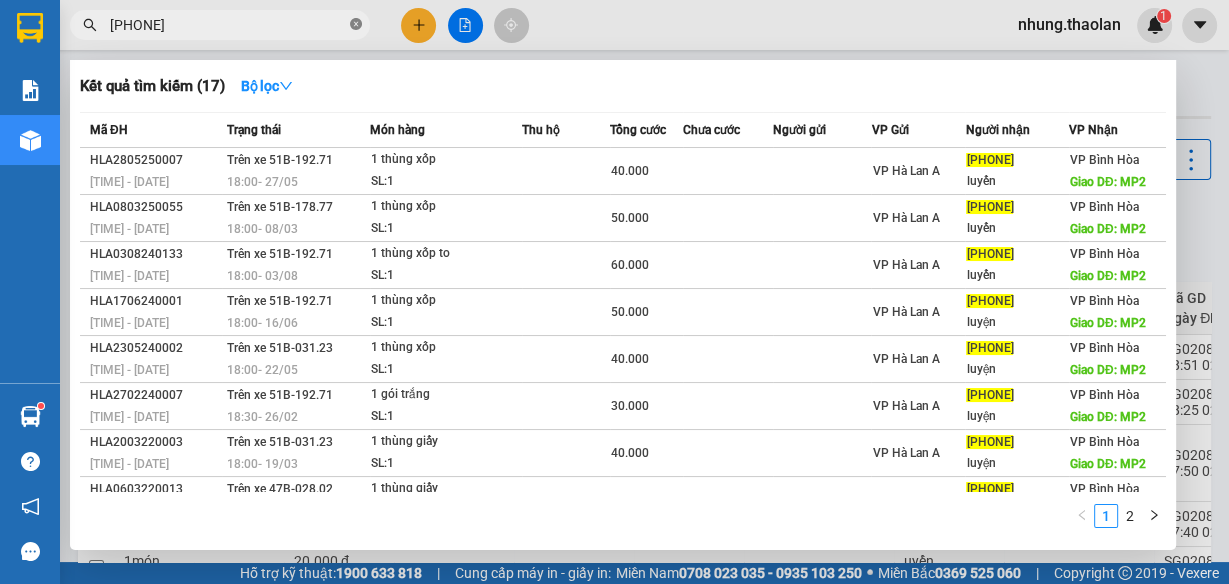 click 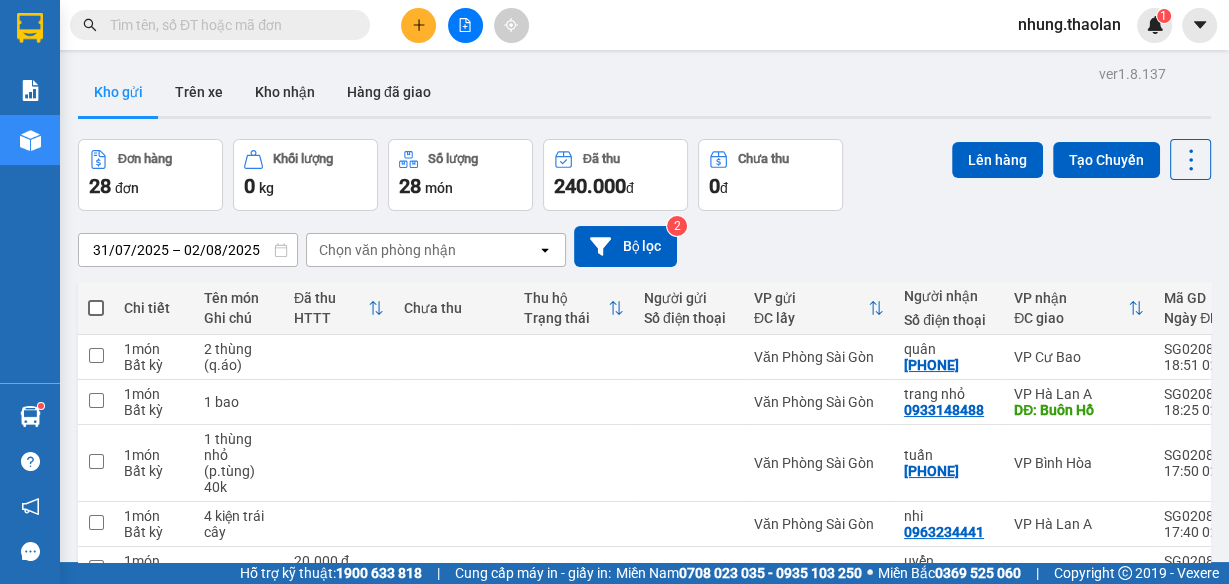 click at bounding box center (228, 25) 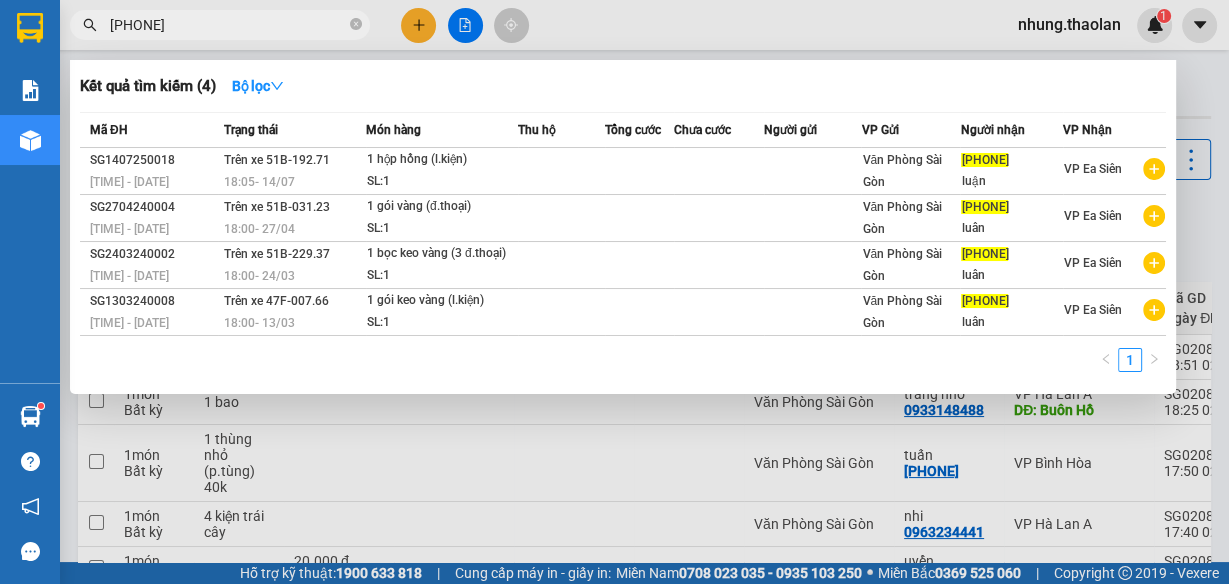 type on "[PHONE]" 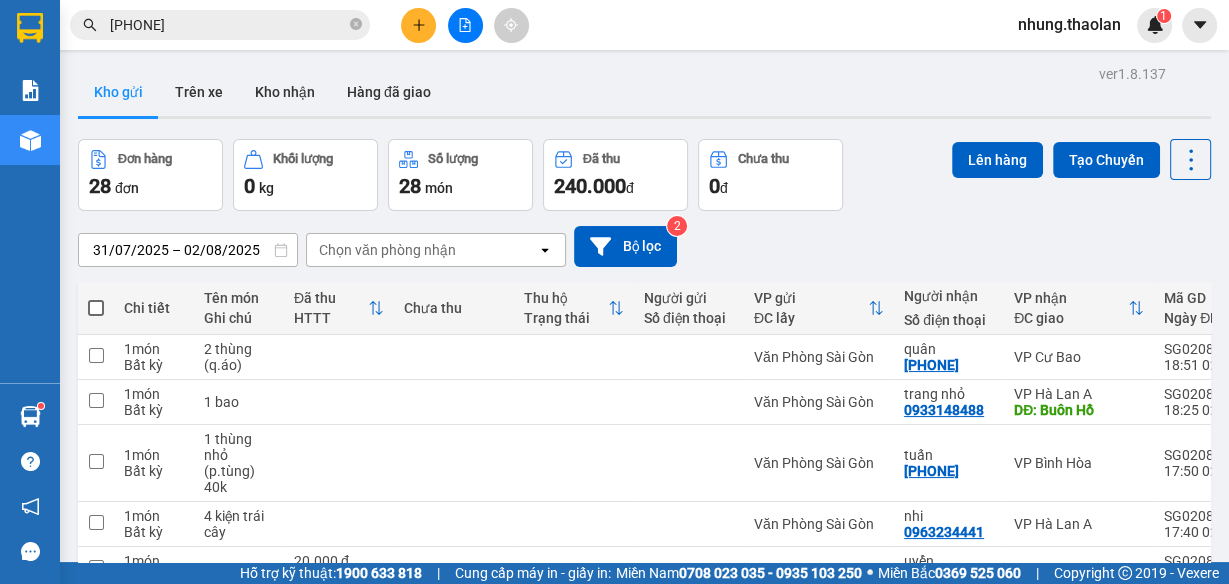click 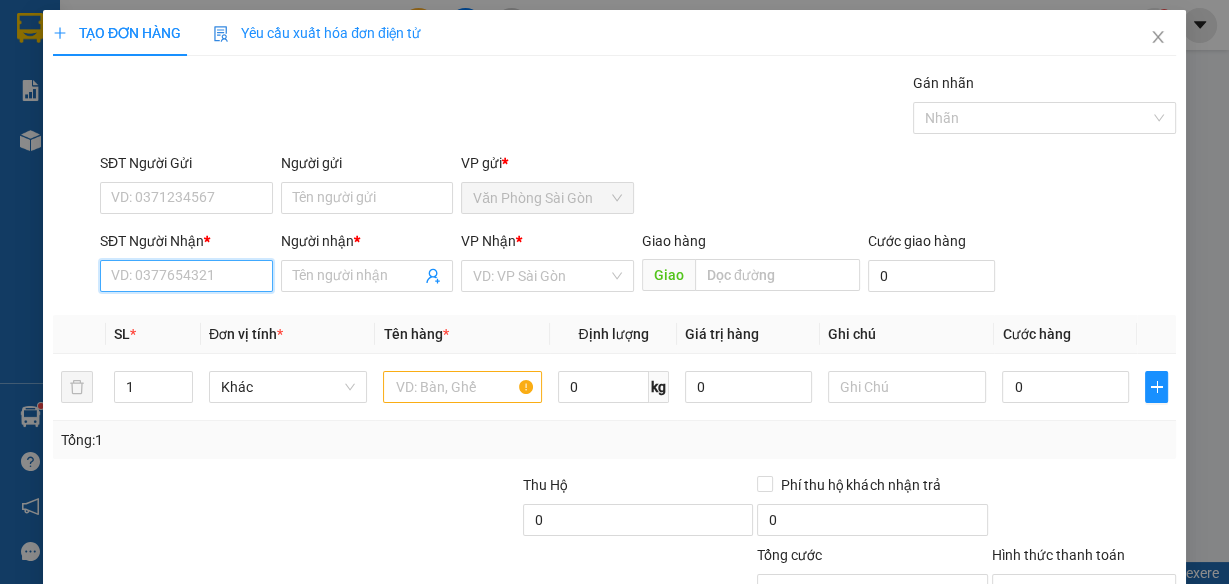 click on "SĐT Người Nhận  *" at bounding box center [186, 276] 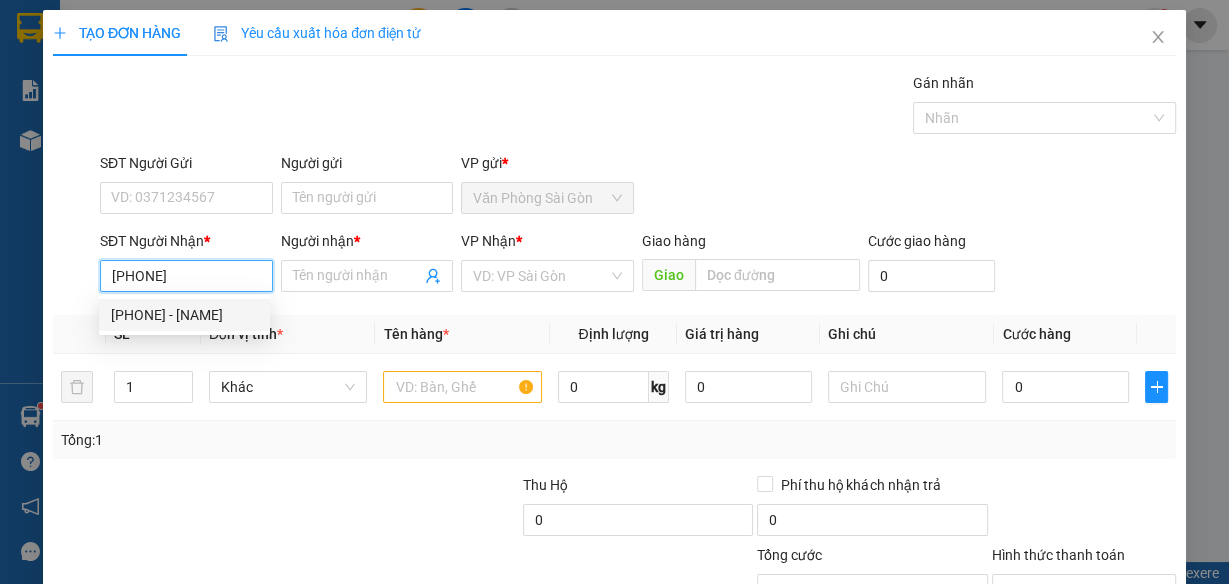 click on "[PHONE] - [NAME]" at bounding box center [184, 315] 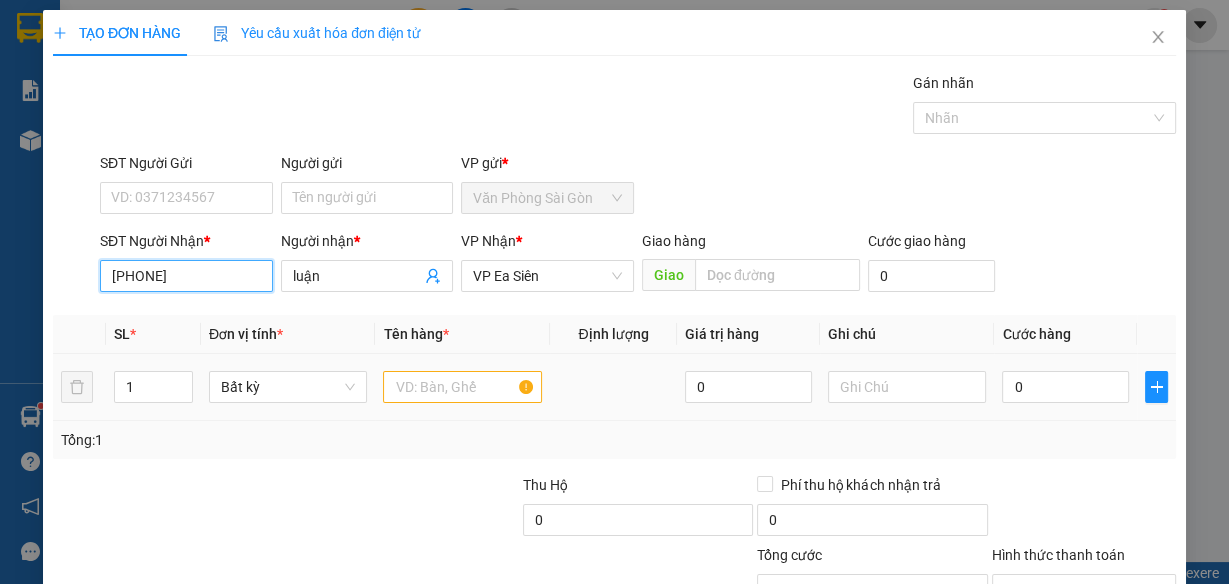 type on "[PHONE]" 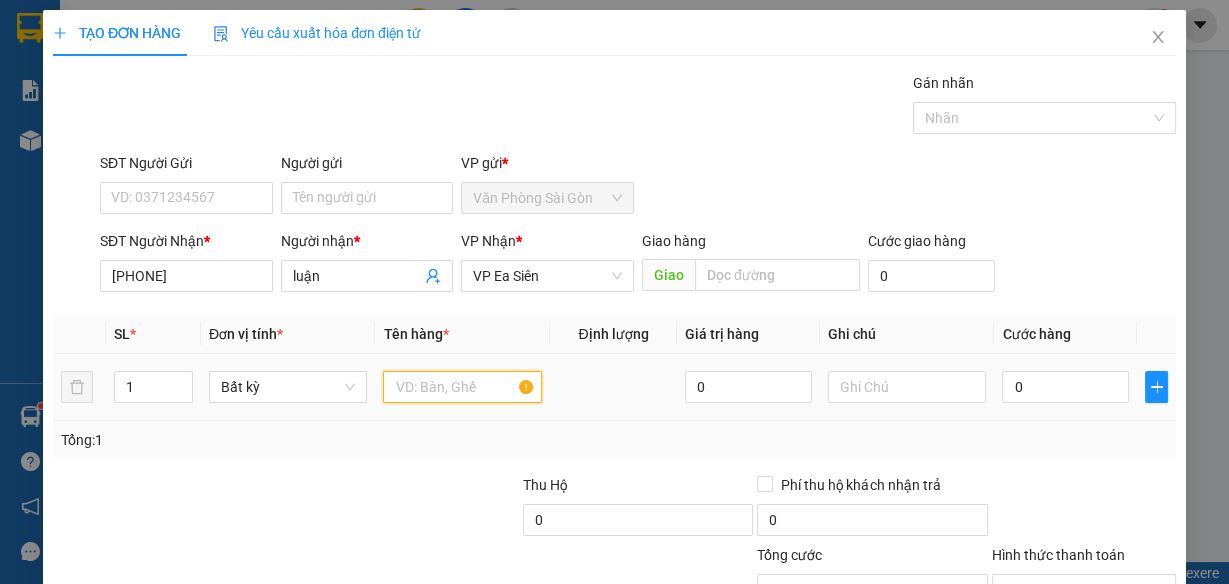 click at bounding box center (462, 387) 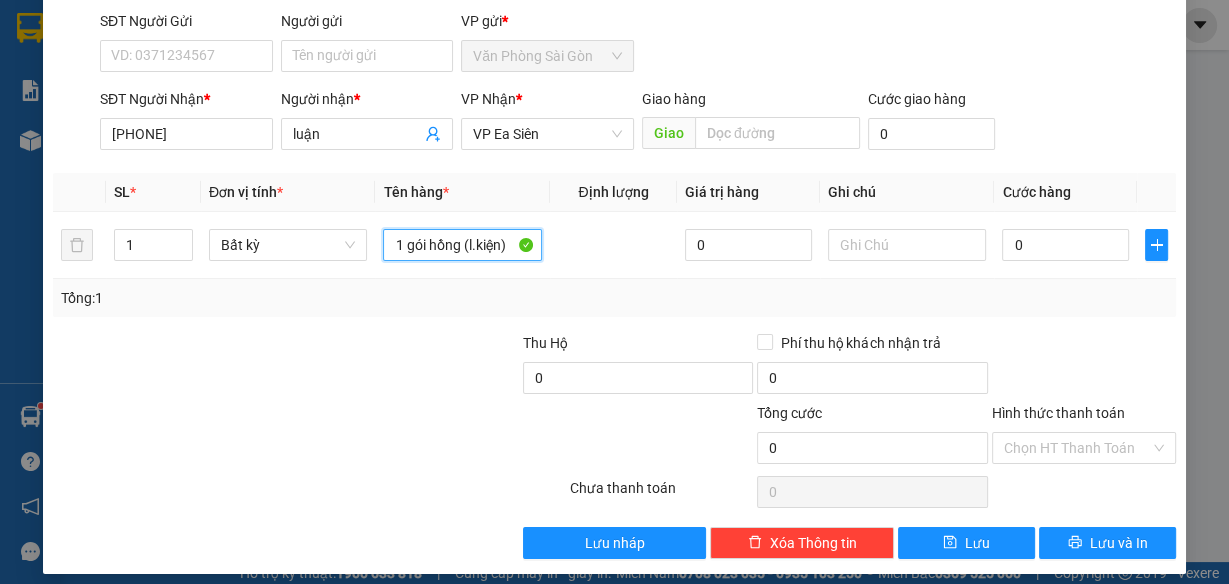 scroll, scrollTop: 153, scrollLeft: 0, axis: vertical 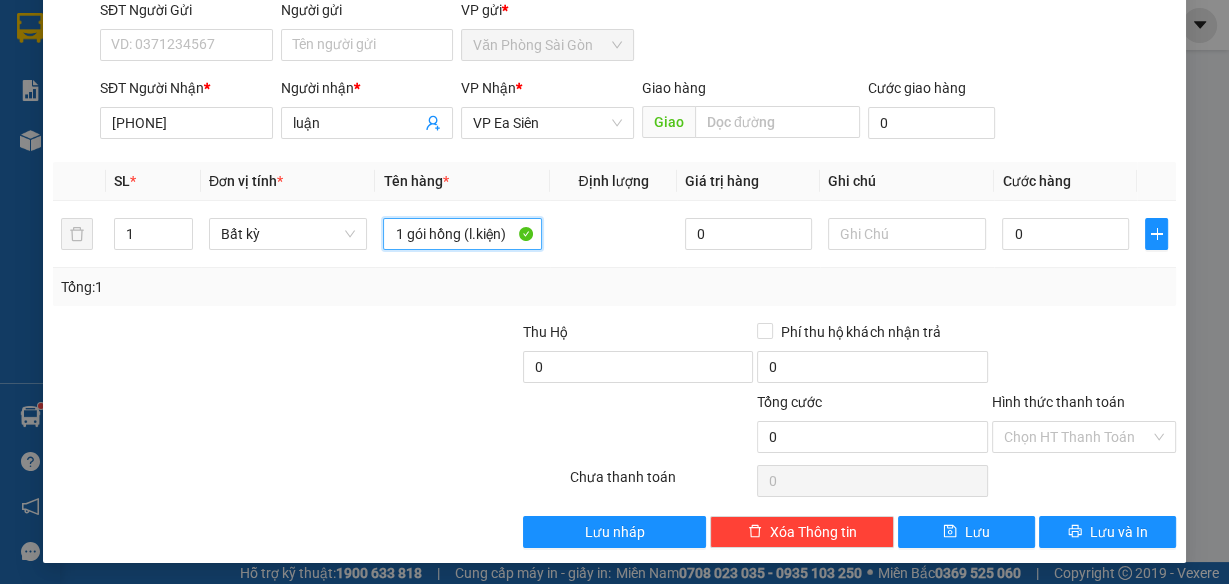 type on "1 gói hồng (l.kiện)" 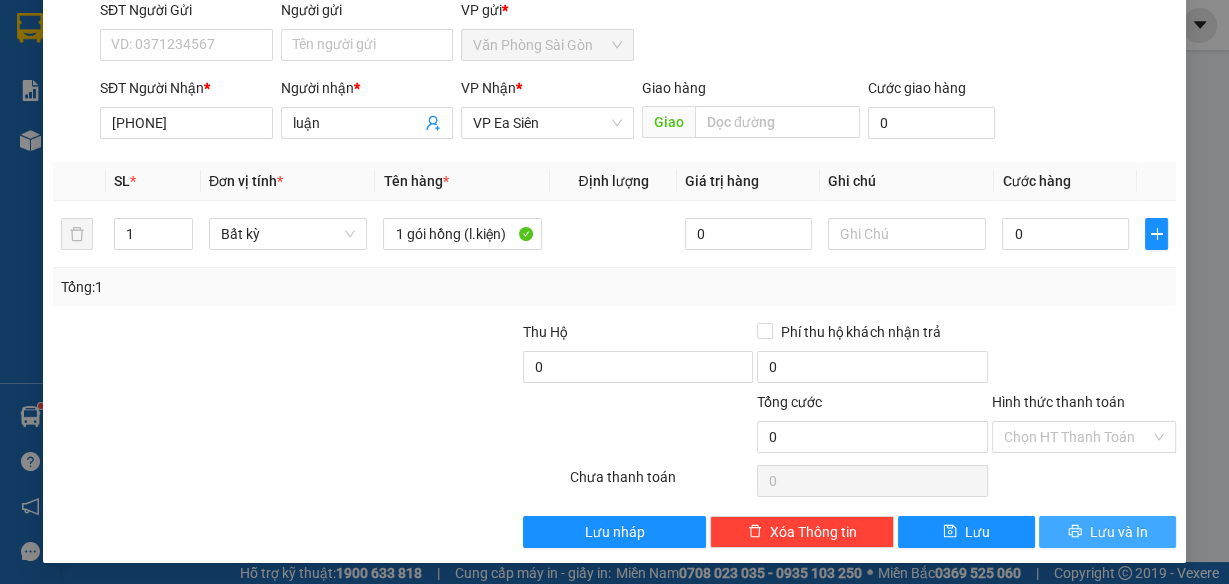 click on "Lưu và In" at bounding box center (1119, 532) 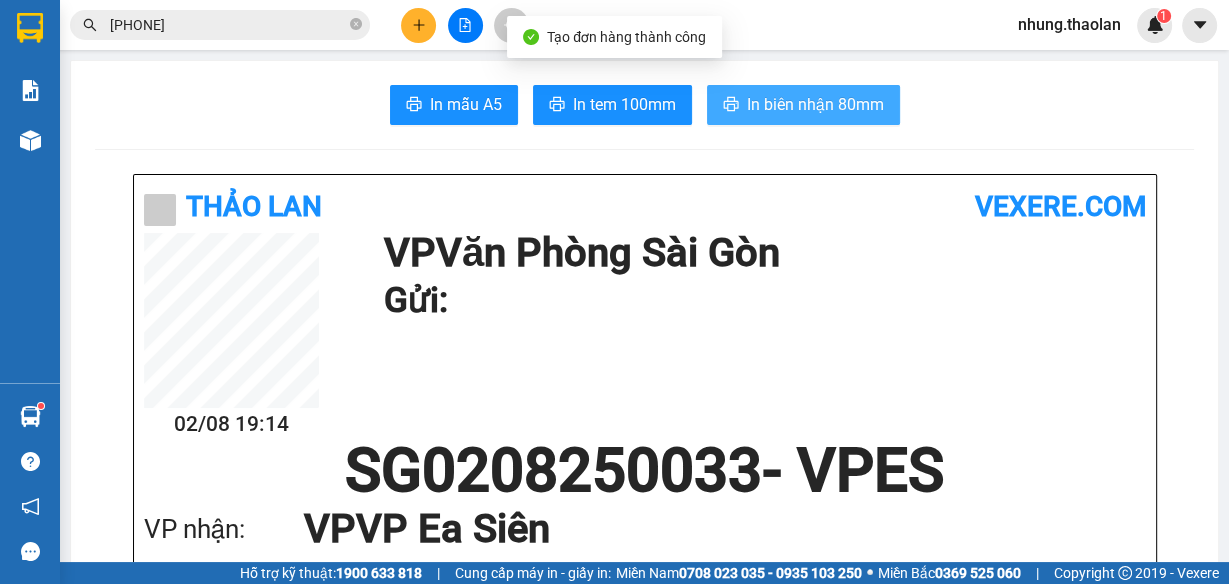 click on "In biên nhận 80mm" at bounding box center [815, 104] 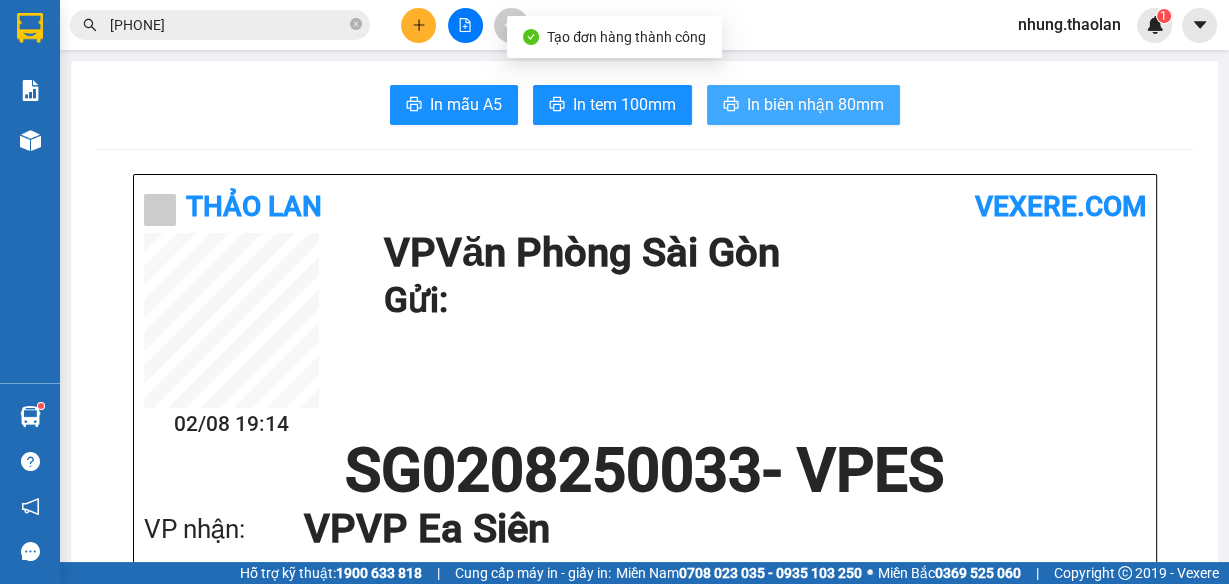 scroll, scrollTop: 0, scrollLeft: 0, axis: both 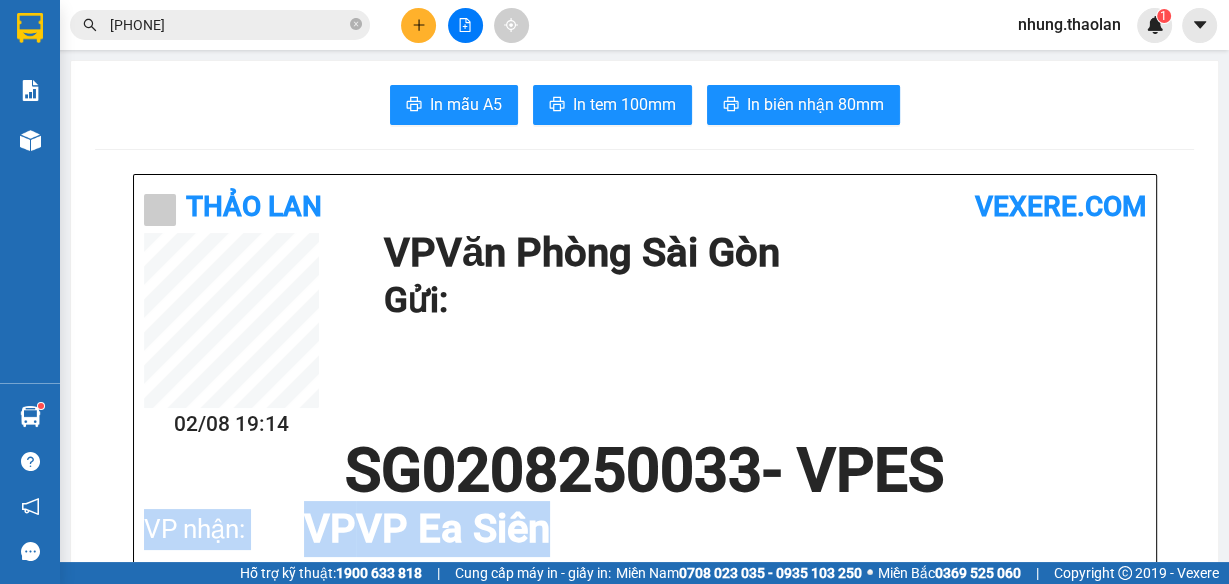 click at bounding box center [418, 25] 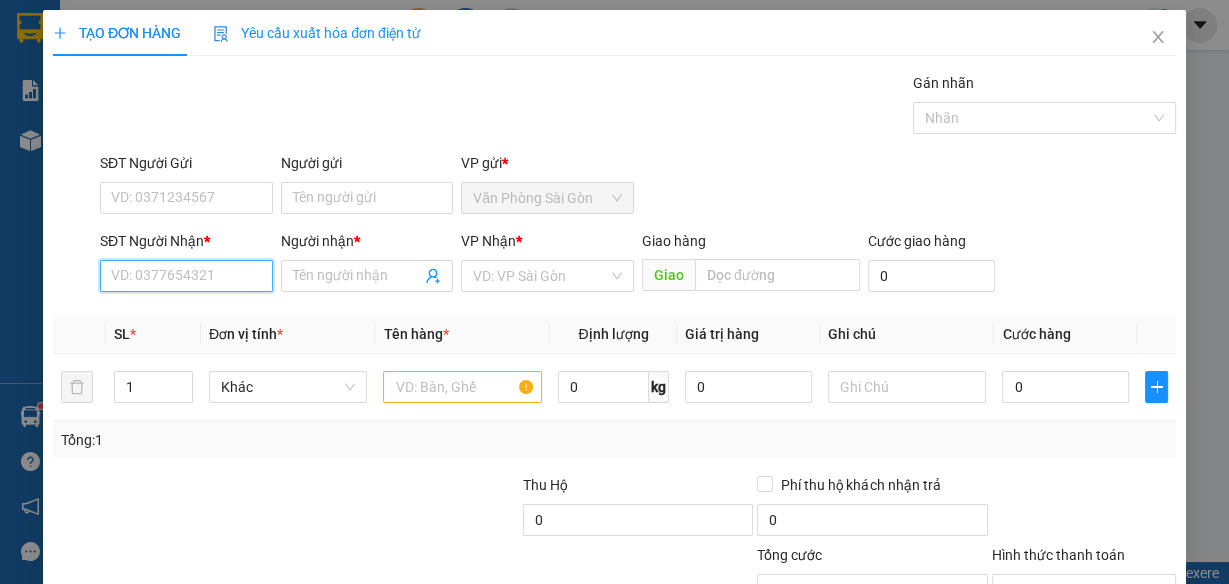 click on "SĐT Người Nhận  *" at bounding box center [186, 276] 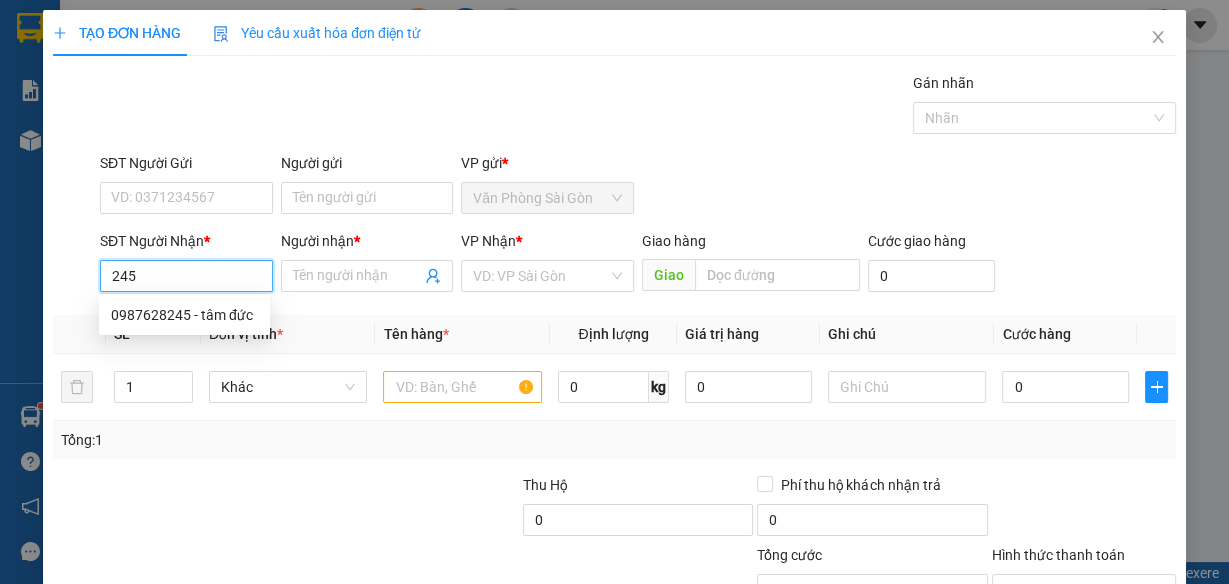 click on "0987628245 - tâm đức" at bounding box center (184, 315) 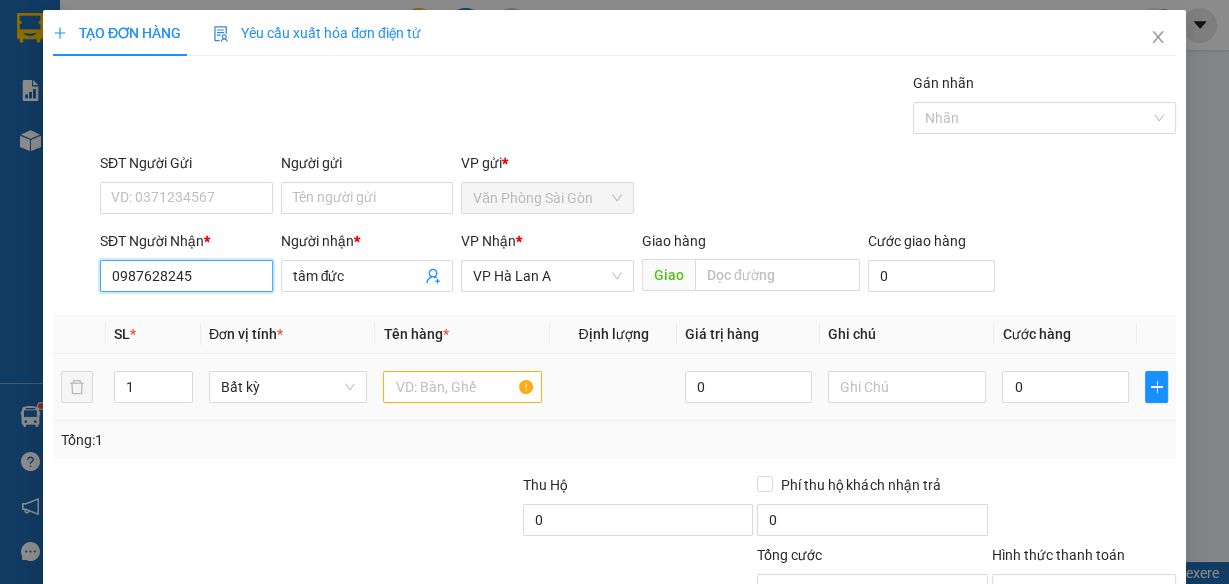 type on "0987628245" 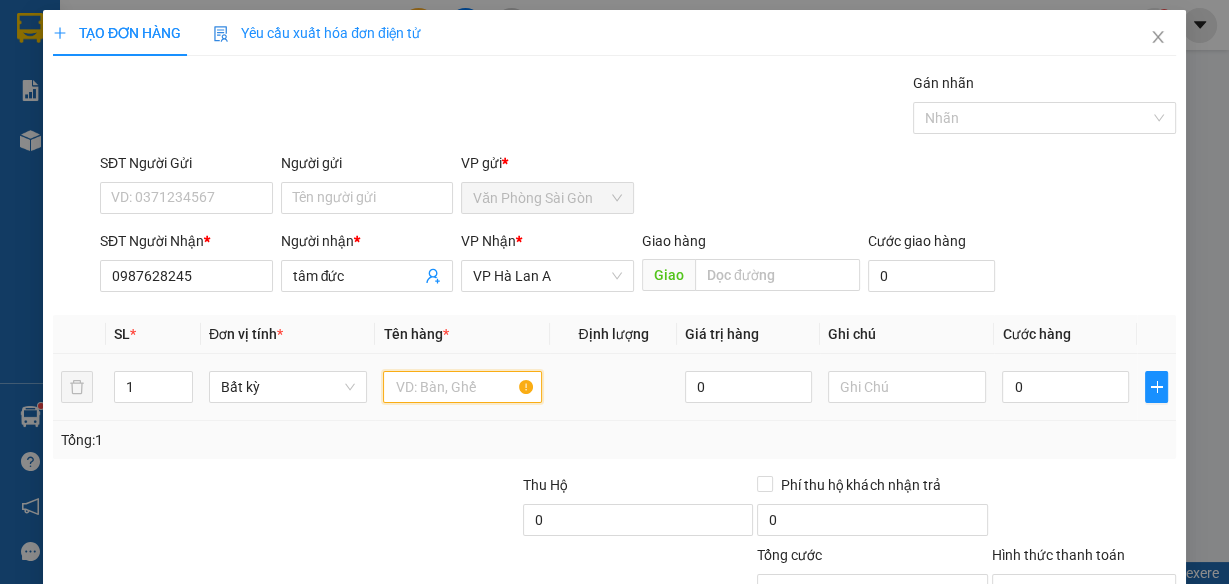 click at bounding box center [462, 387] 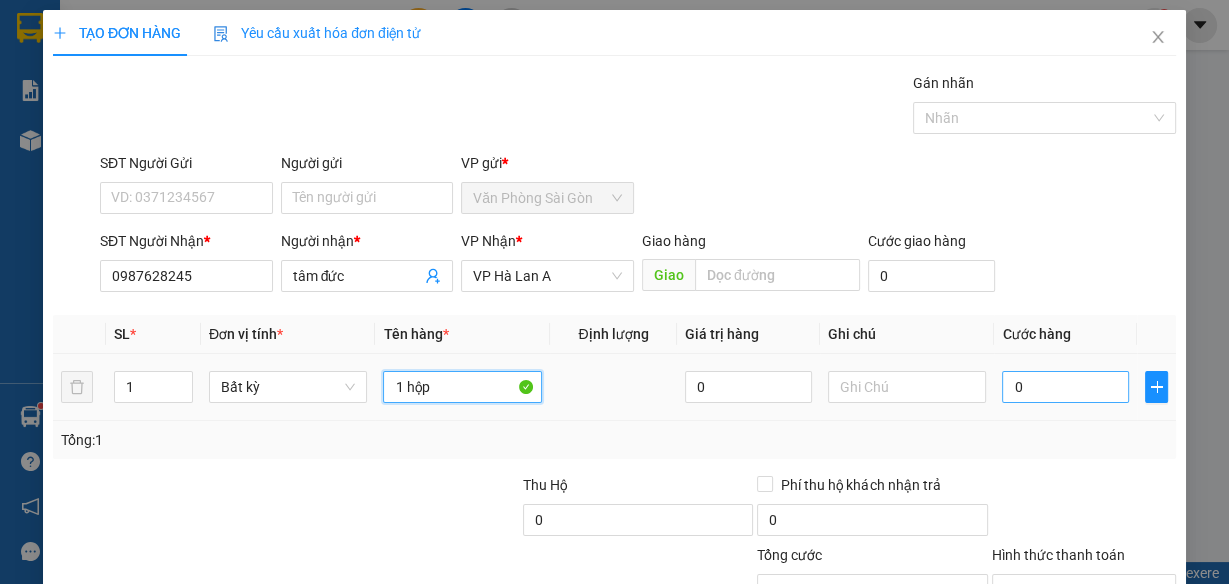 type on "1 hộp" 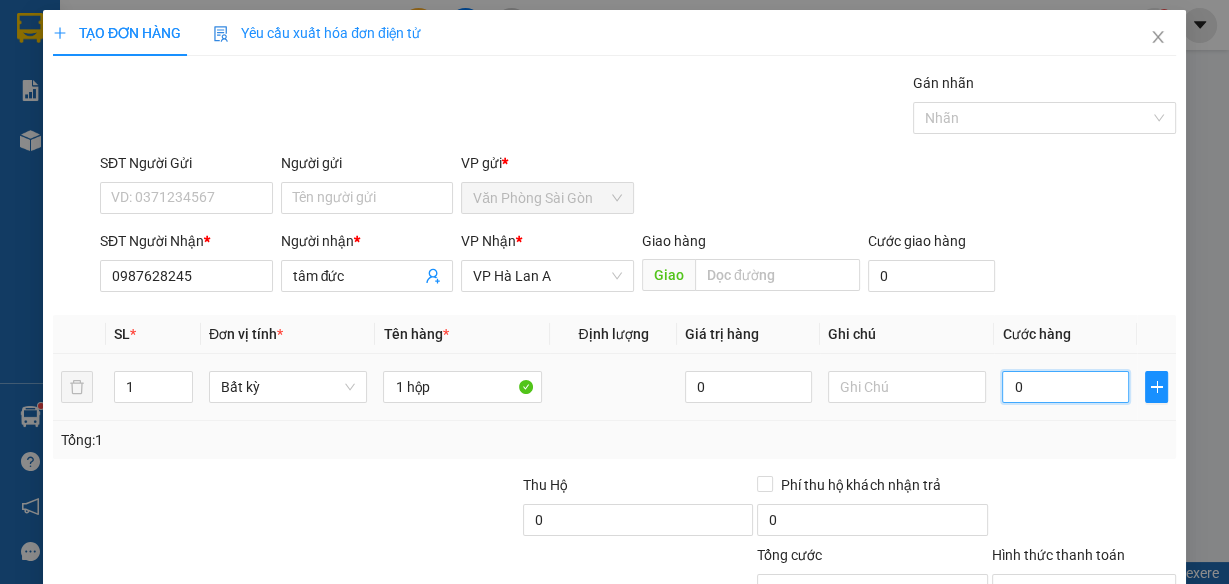 click on "0" at bounding box center (1065, 387) 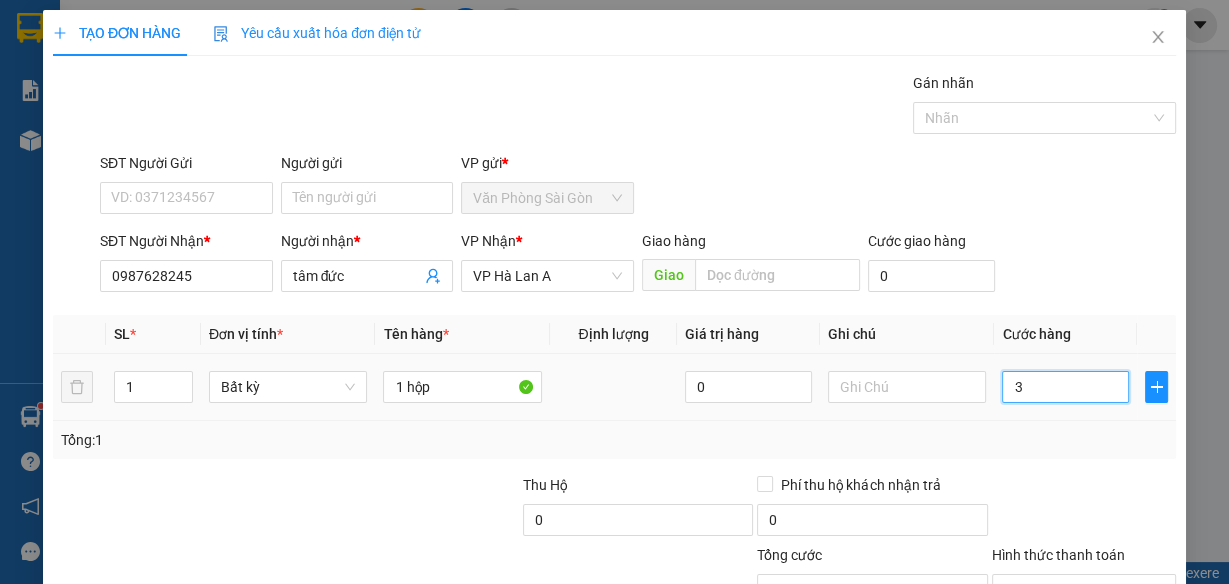 type on "30" 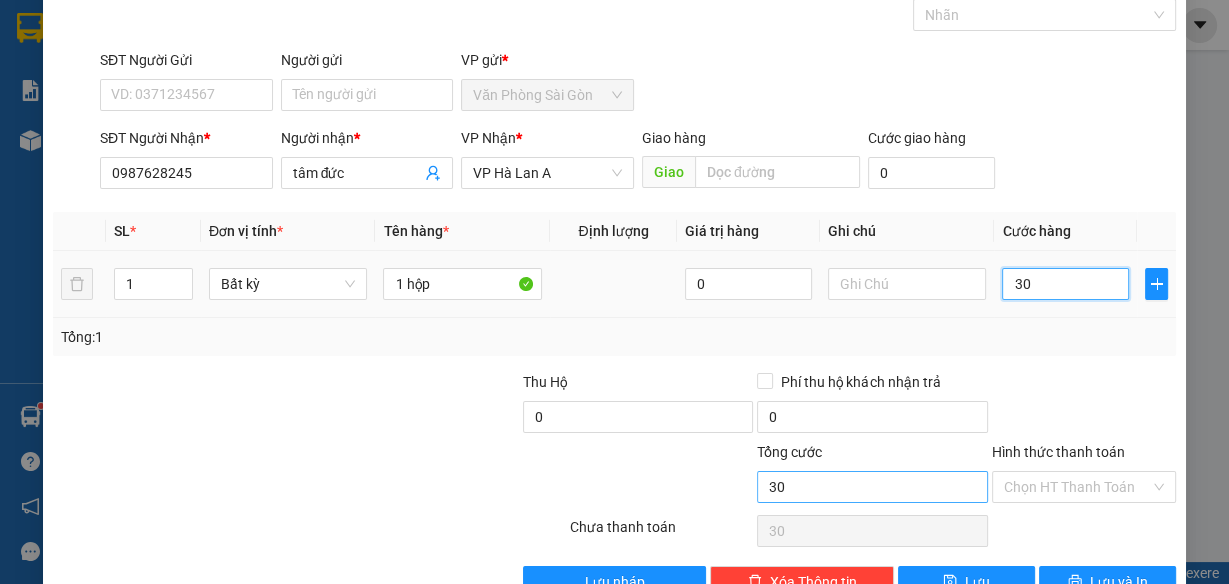 scroll, scrollTop: 153, scrollLeft: 0, axis: vertical 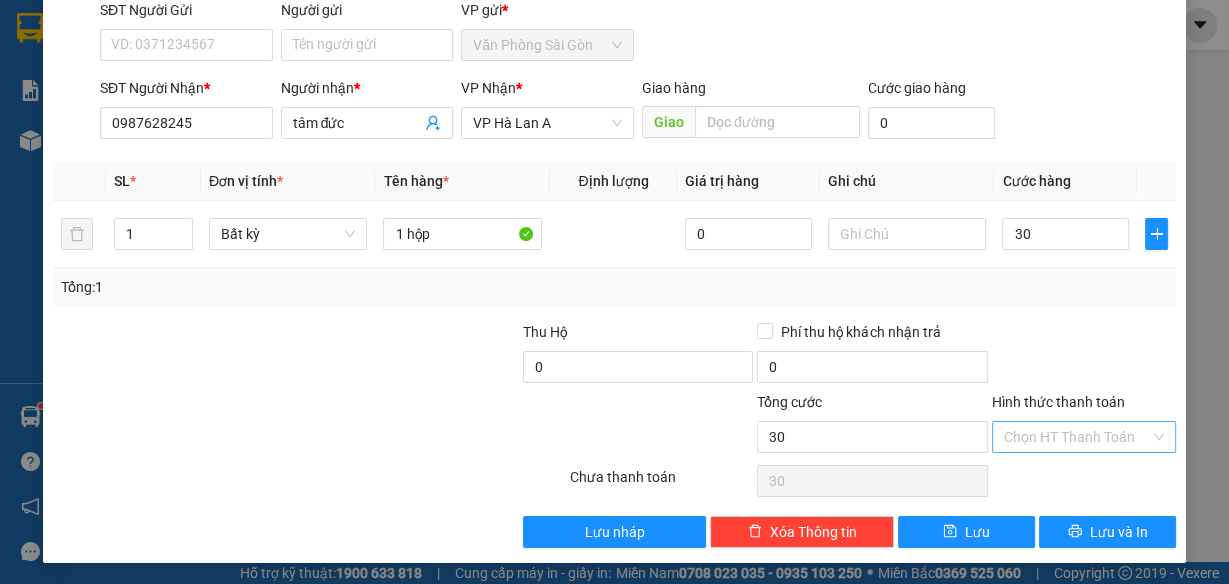 type on "30.000" 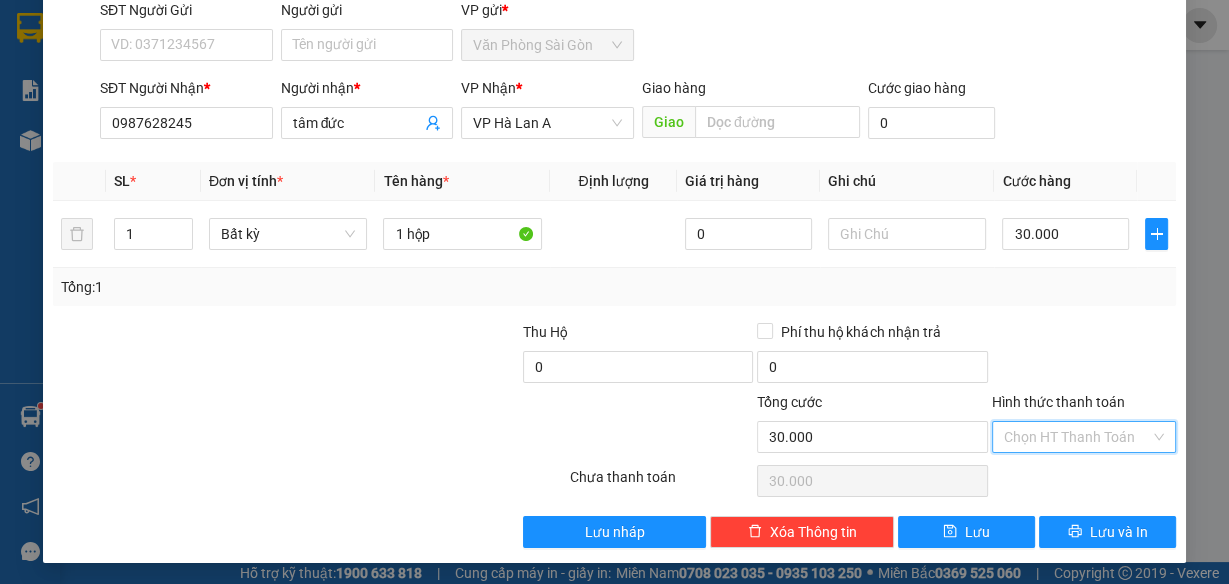 drag, startPoint x: 1033, startPoint y: 436, endPoint x: 1027, endPoint y: 473, distance: 37.48333 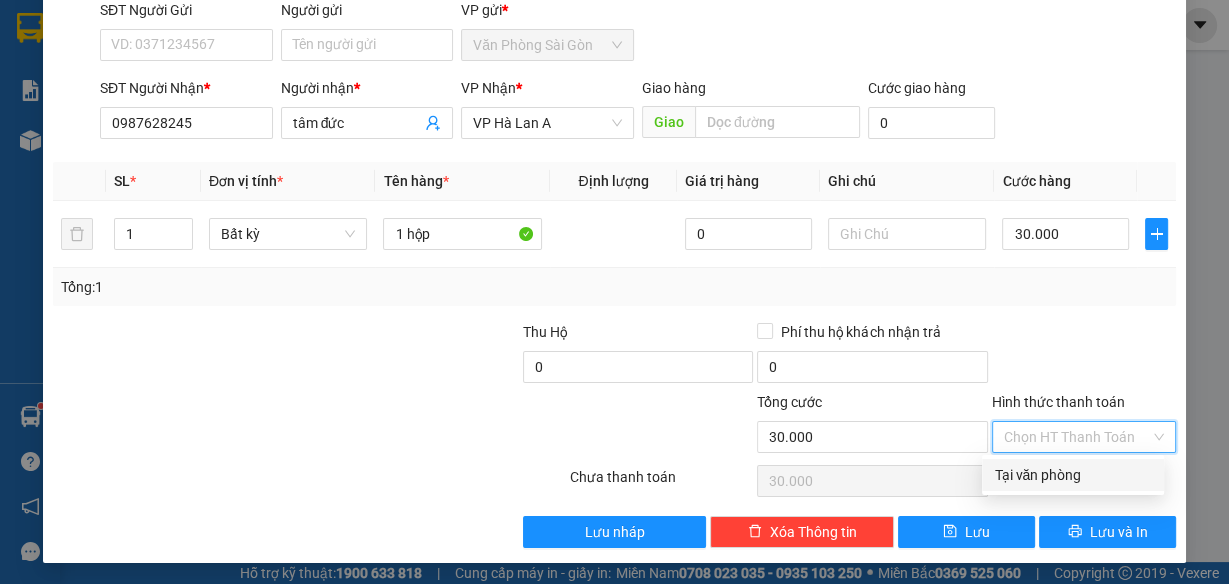 click on "Tại văn phòng" at bounding box center [1073, 475] 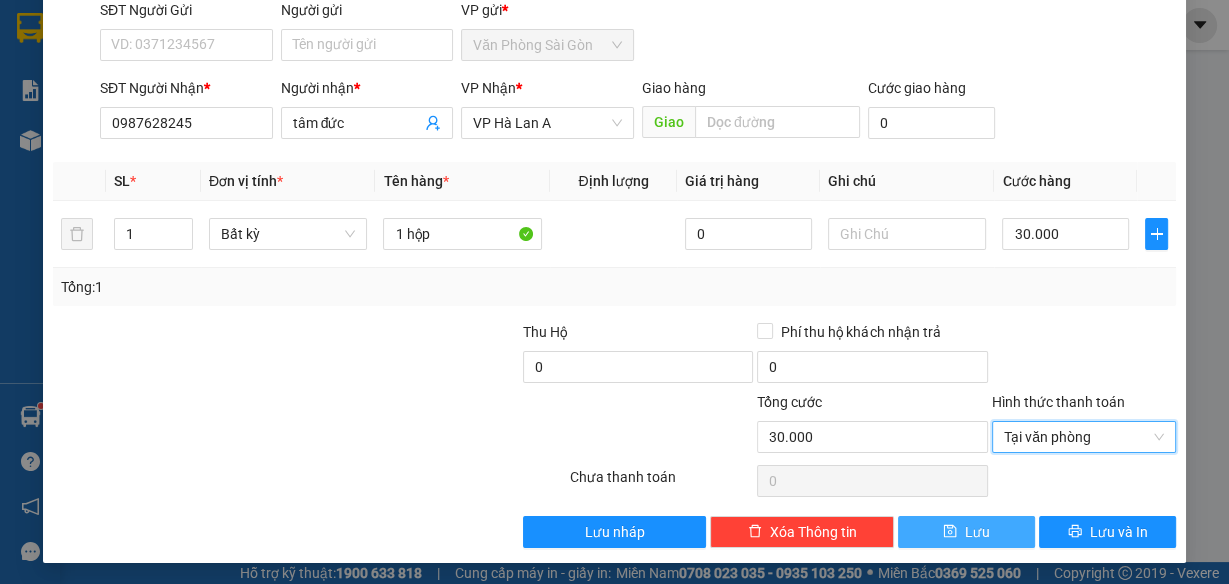click on "Lưu" at bounding box center (966, 532) 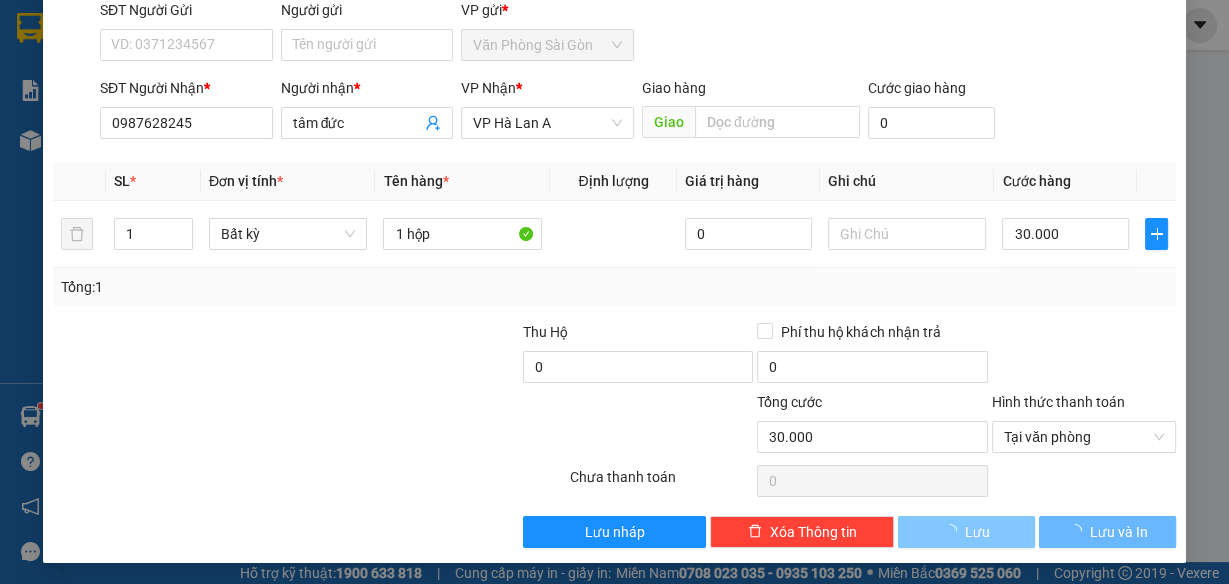 type 